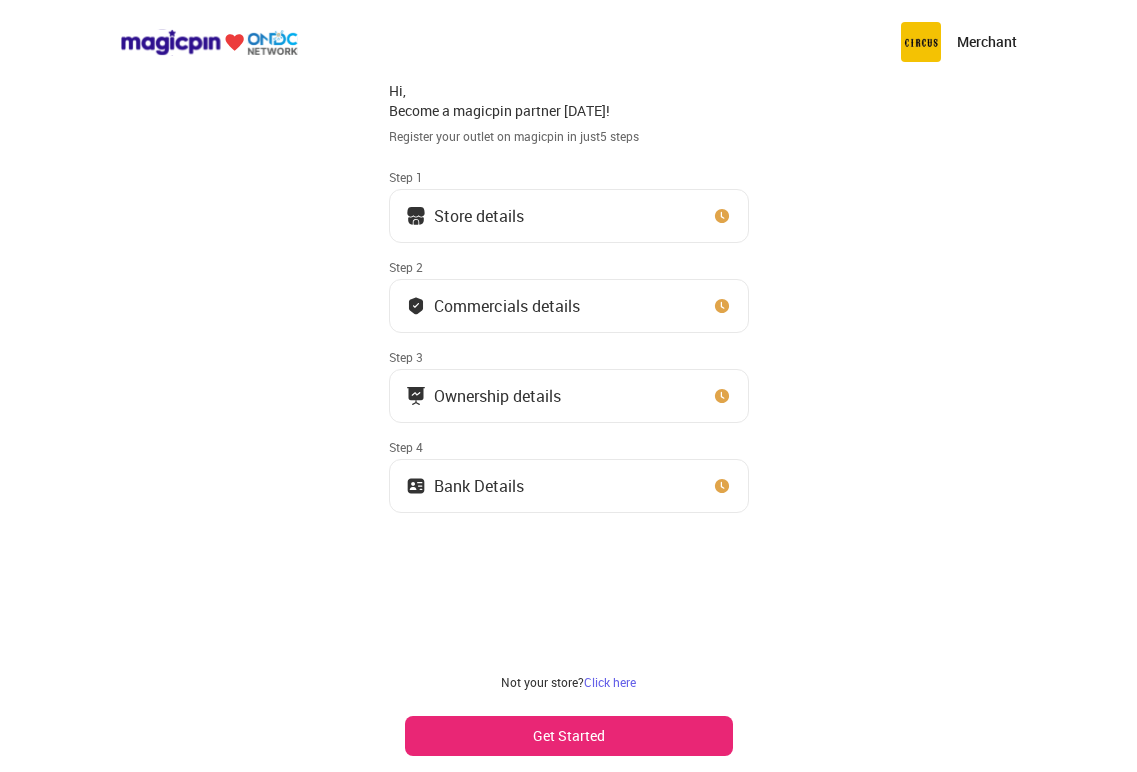 scroll, scrollTop: 0, scrollLeft: 0, axis: both 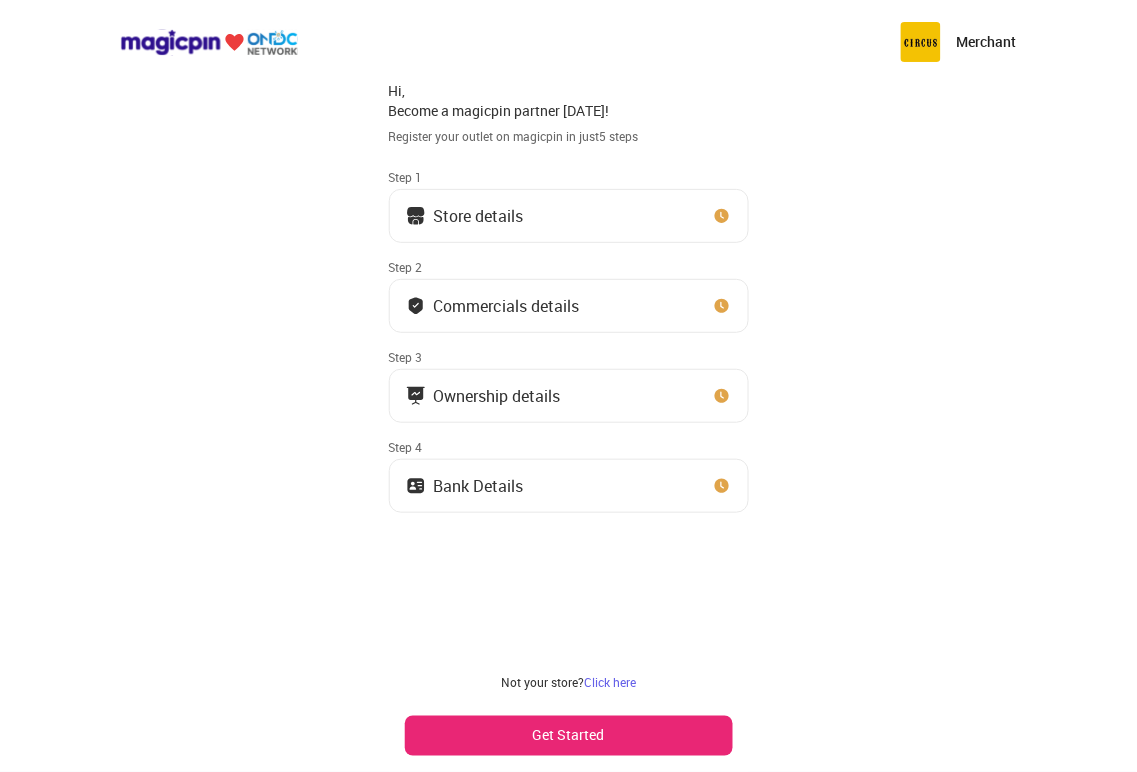 click on "Store details" at bounding box center (569, 216) 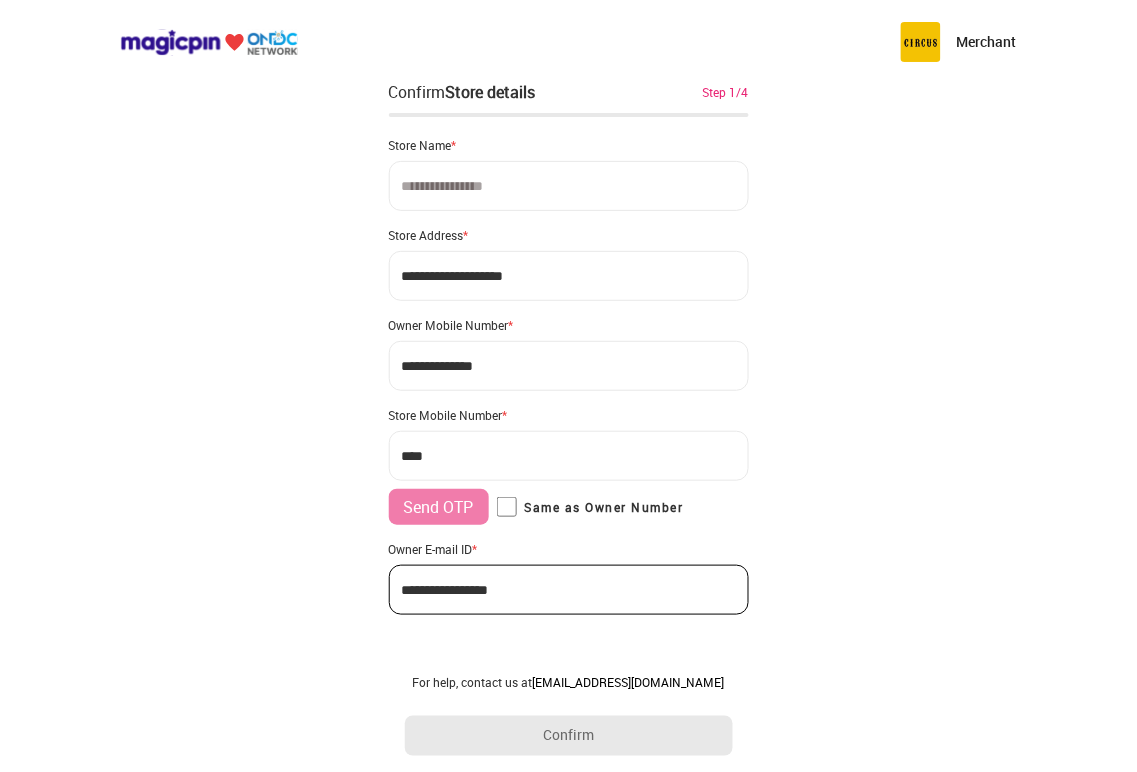 click at bounding box center (569, 186) 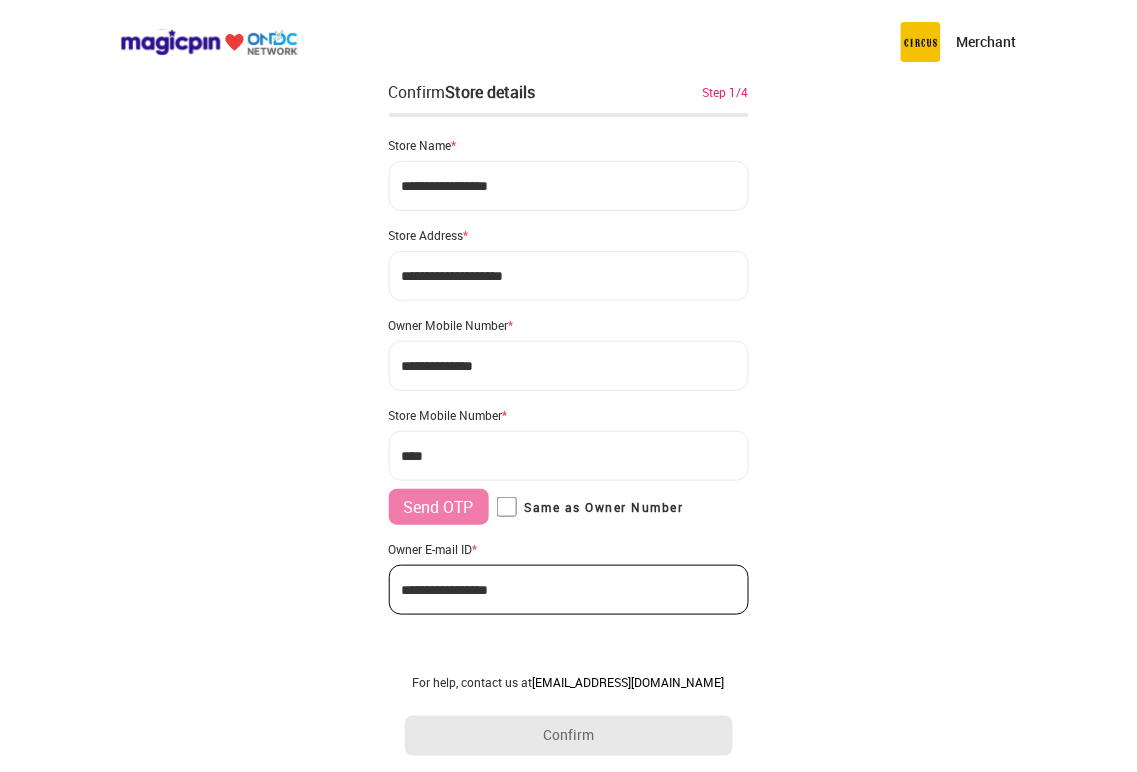 type on "**********" 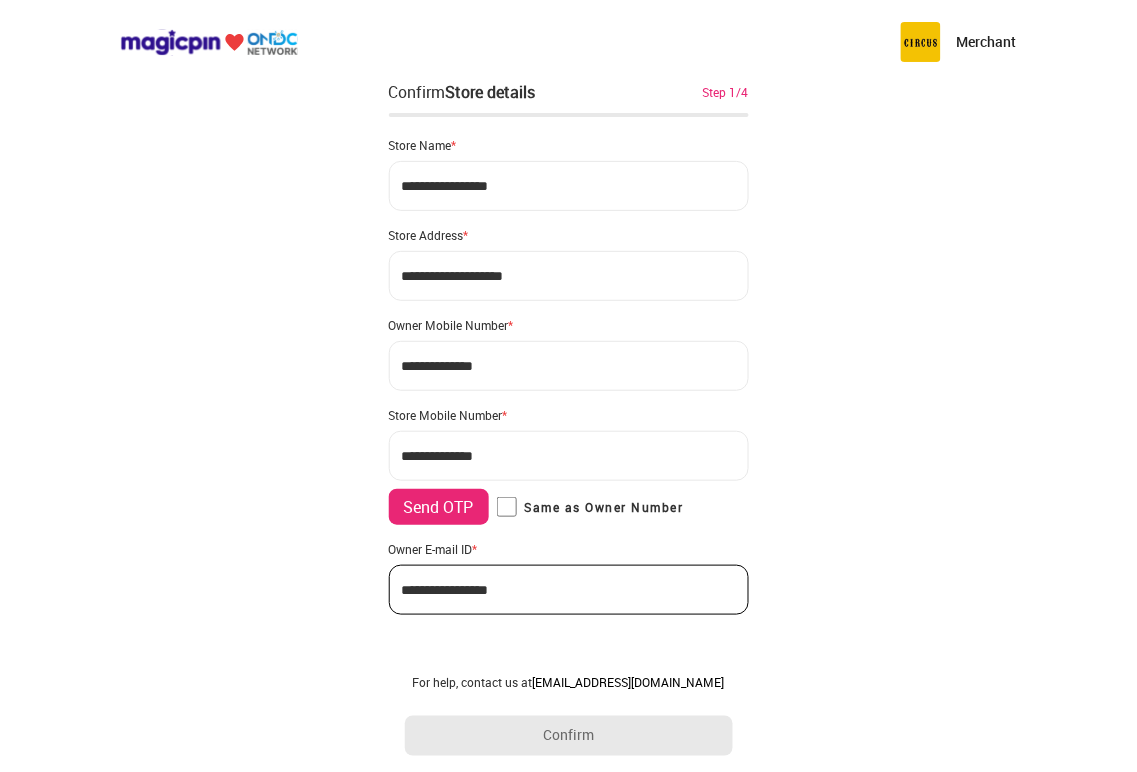 type on "**********" 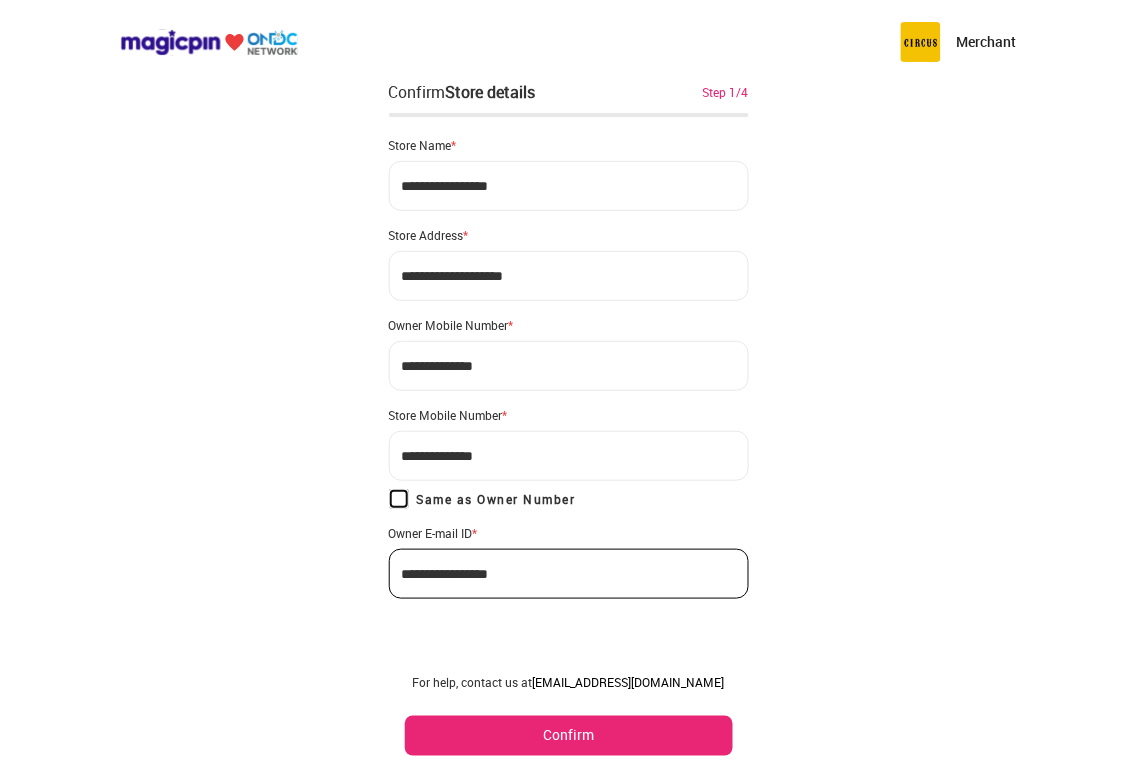 scroll, scrollTop: 7, scrollLeft: 0, axis: vertical 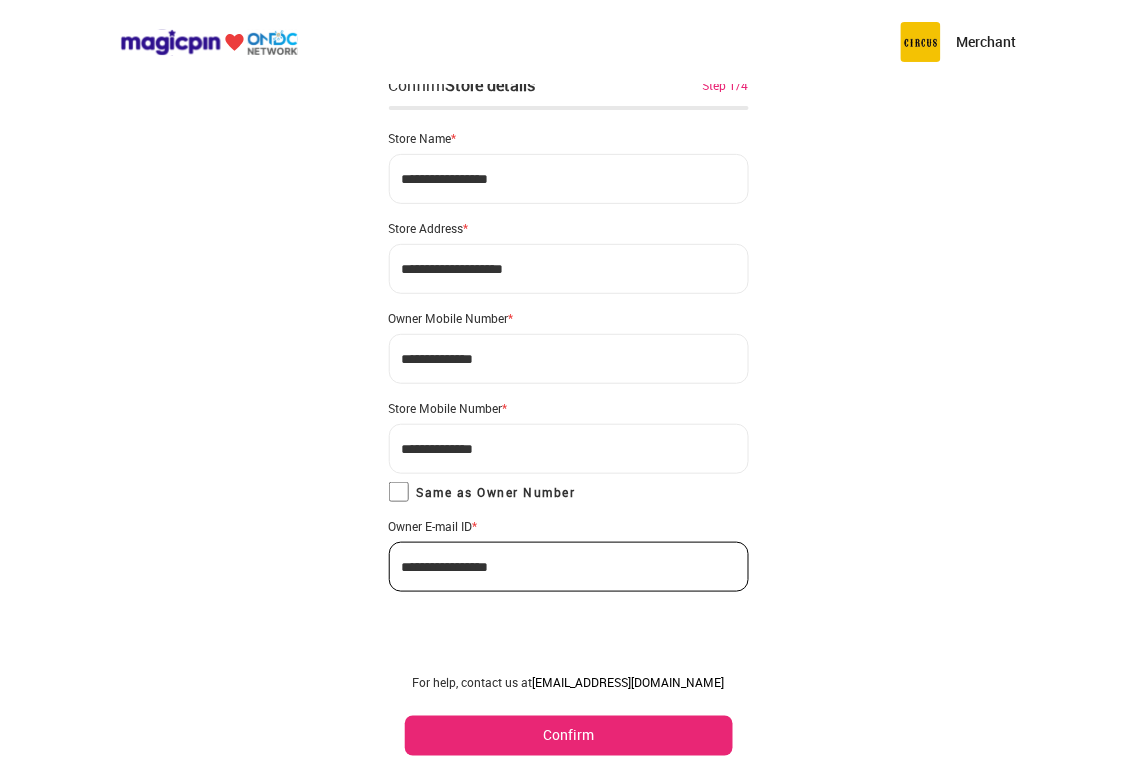 click on "Confirm" at bounding box center [569, 736] 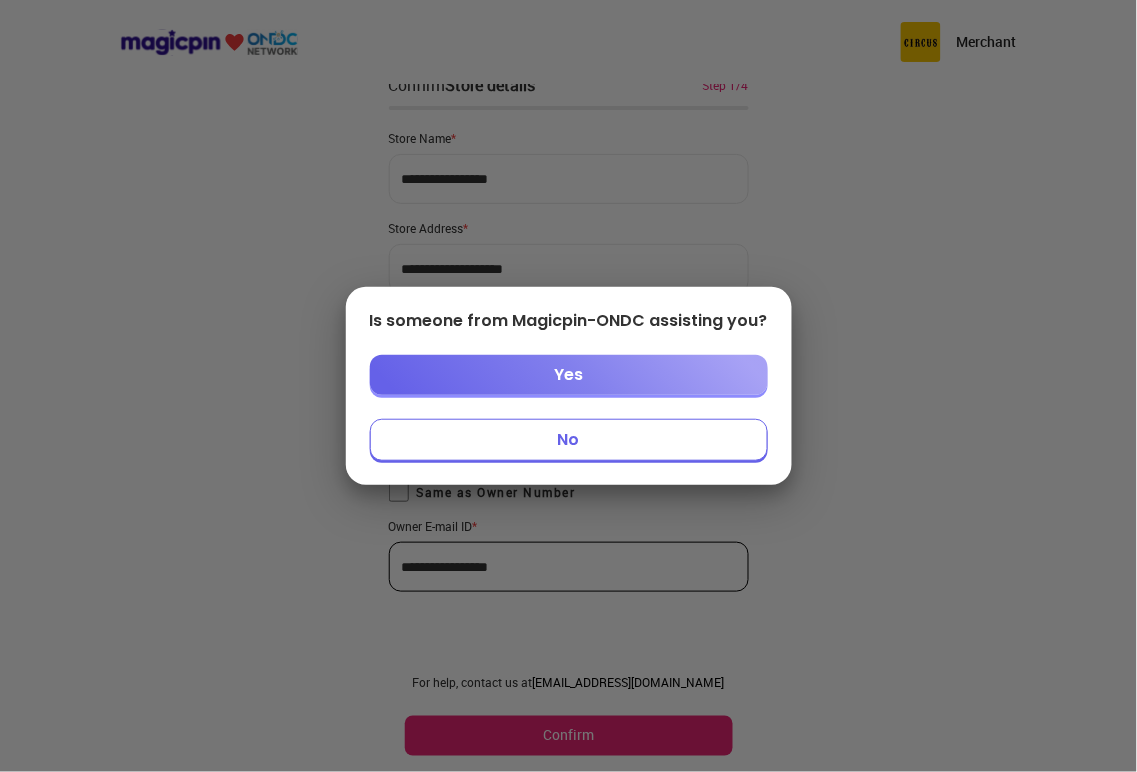 click on "No" at bounding box center [569, 440] 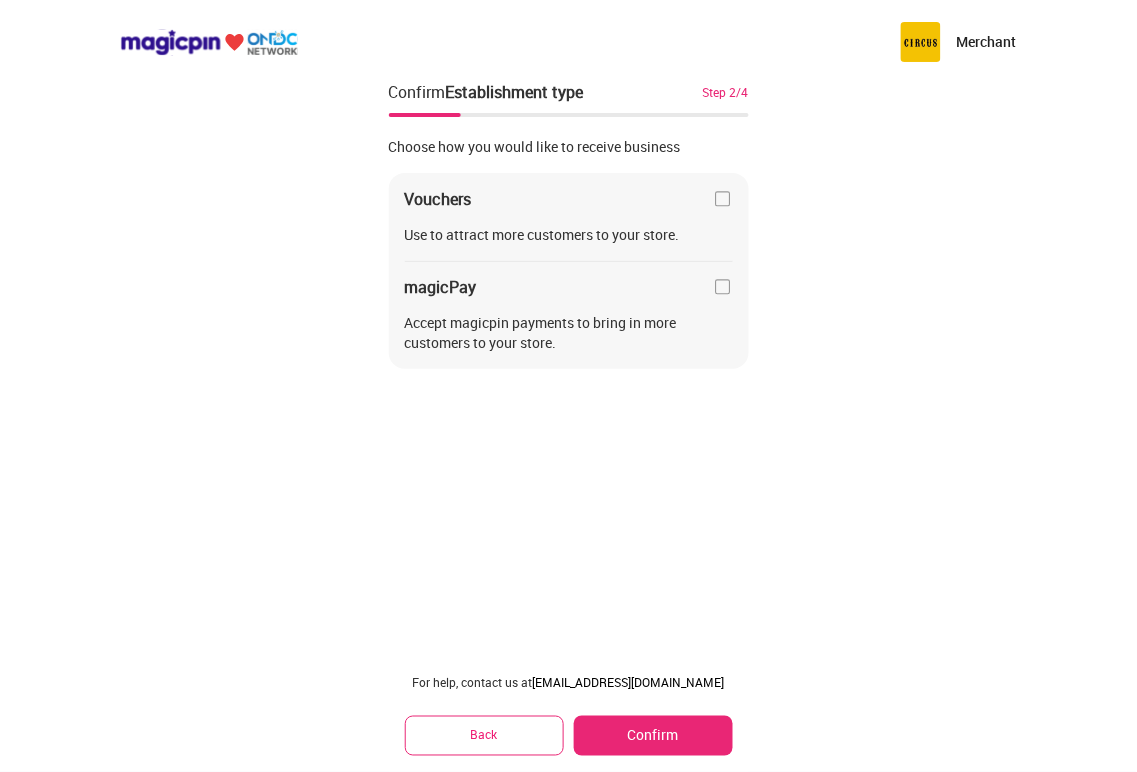 scroll, scrollTop: 0, scrollLeft: 0, axis: both 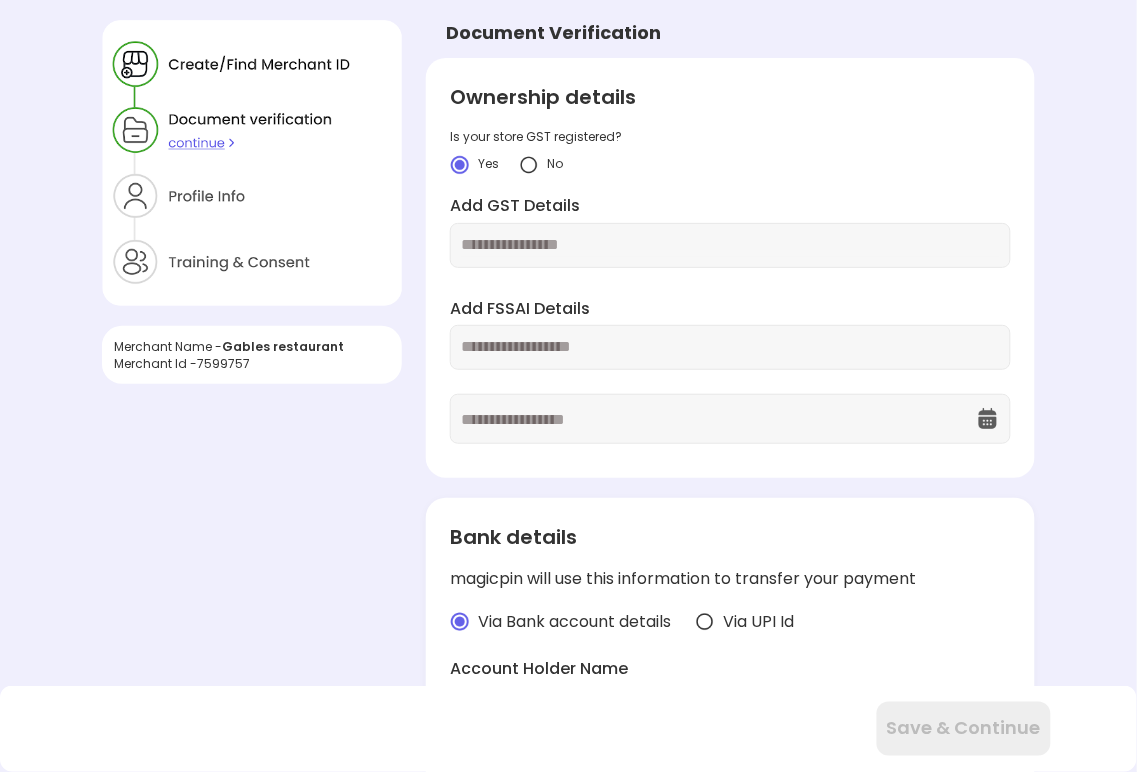 click at bounding box center [529, 165] 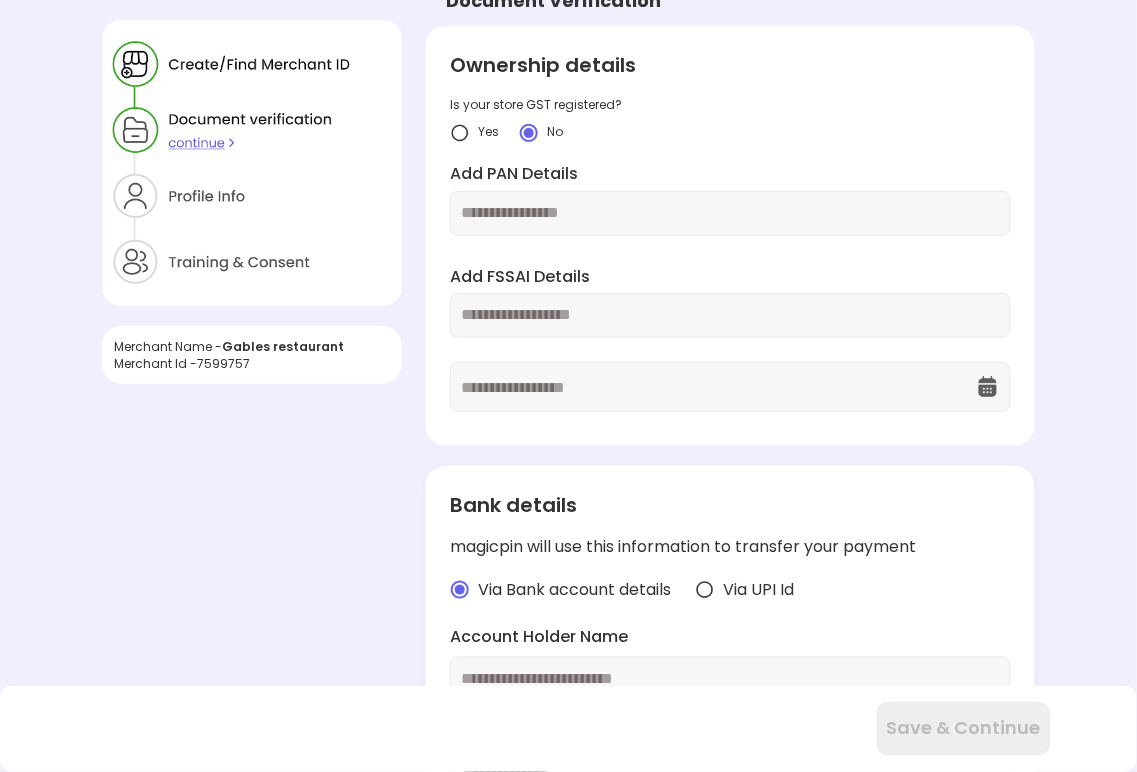 scroll, scrollTop: 0, scrollLeft: 0, axis: both 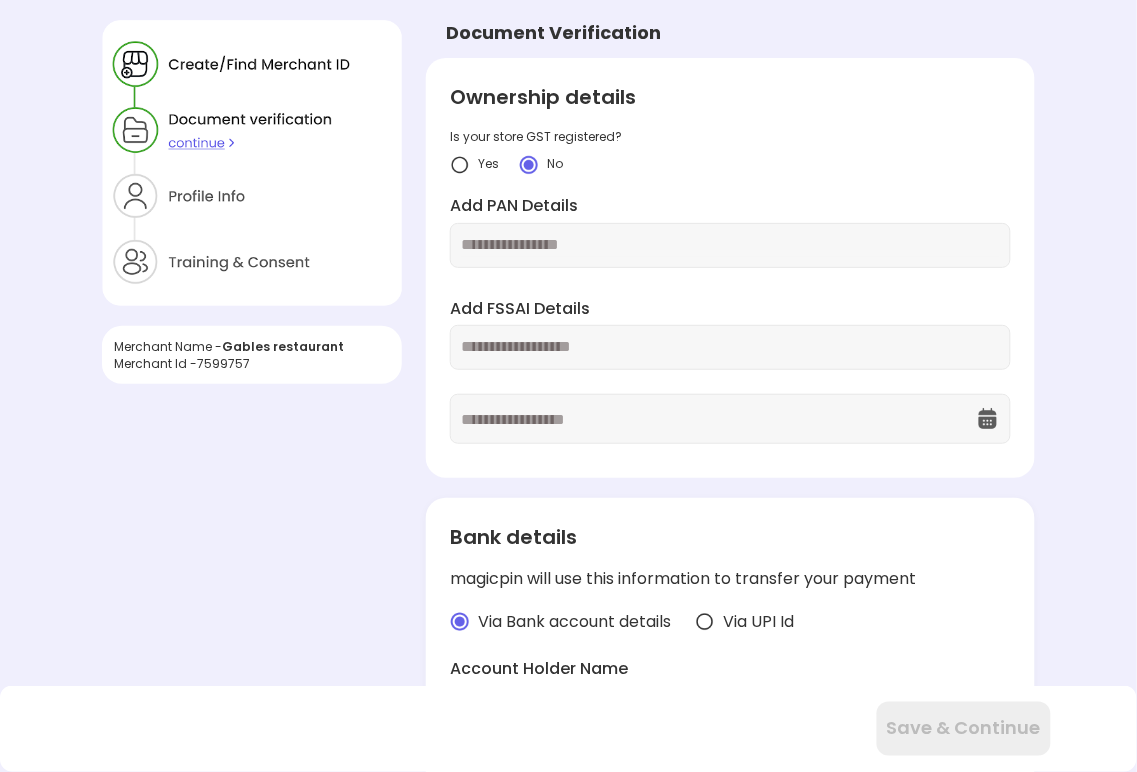 click at bounding box center (730, 245) 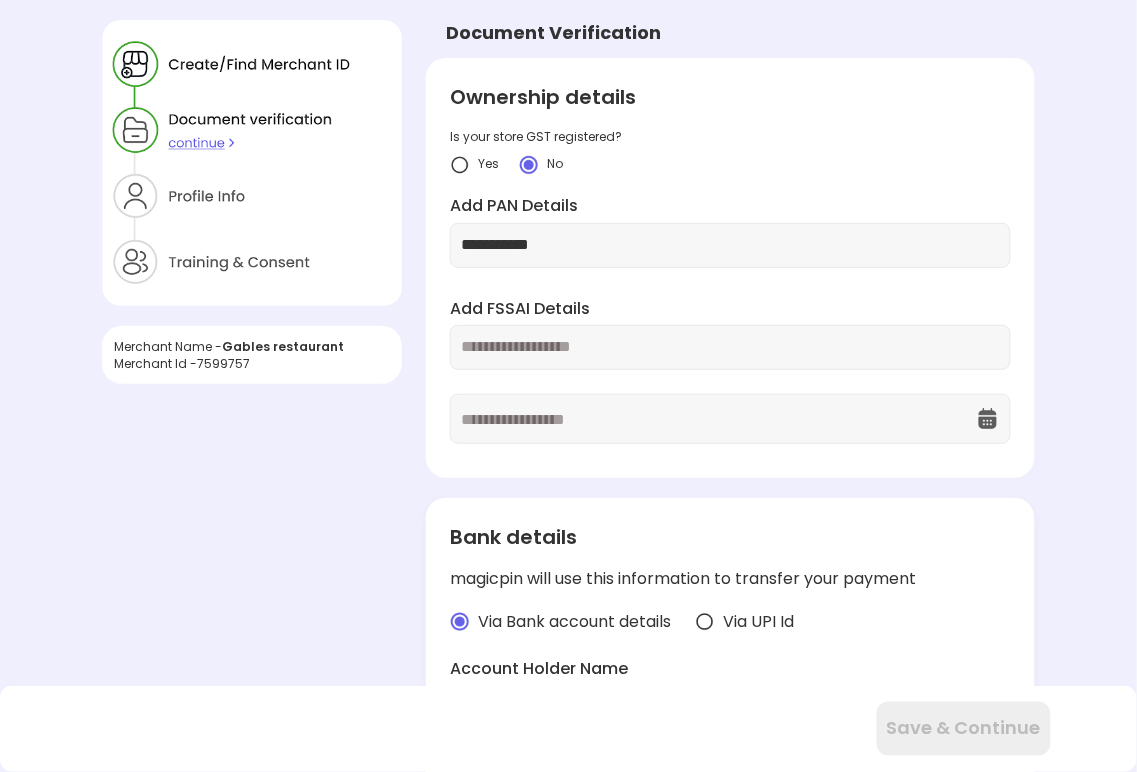 type on "**********" 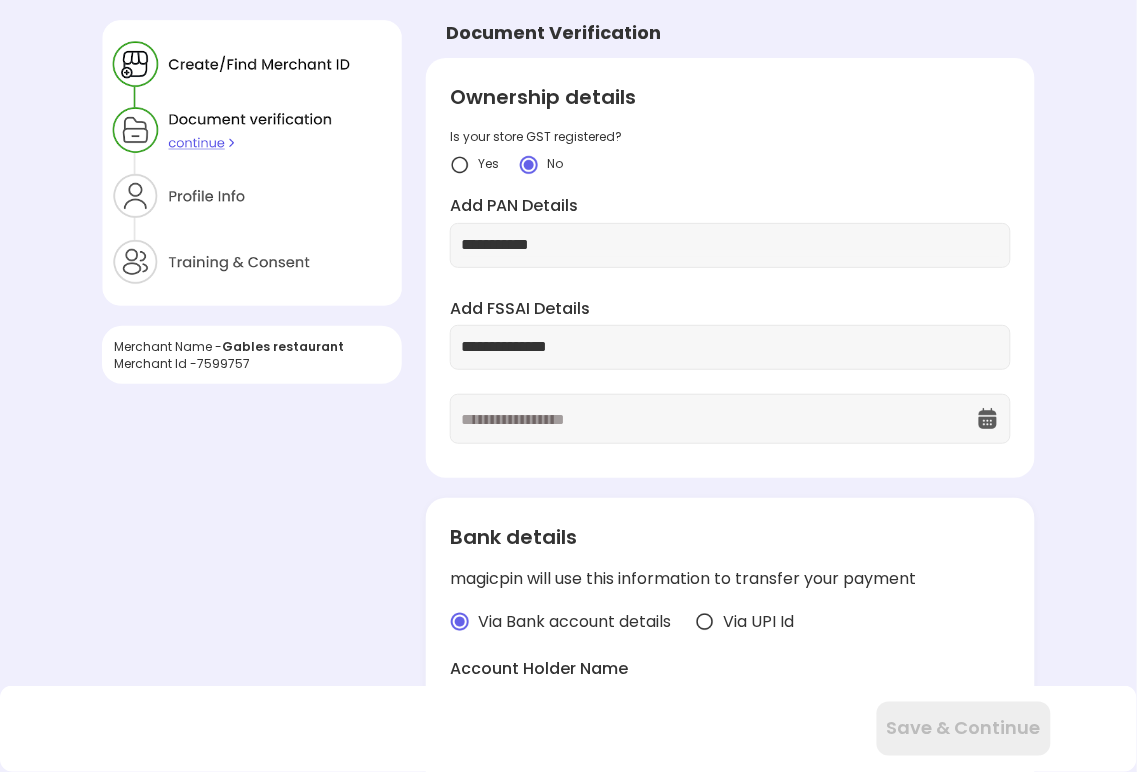 type on "**********" 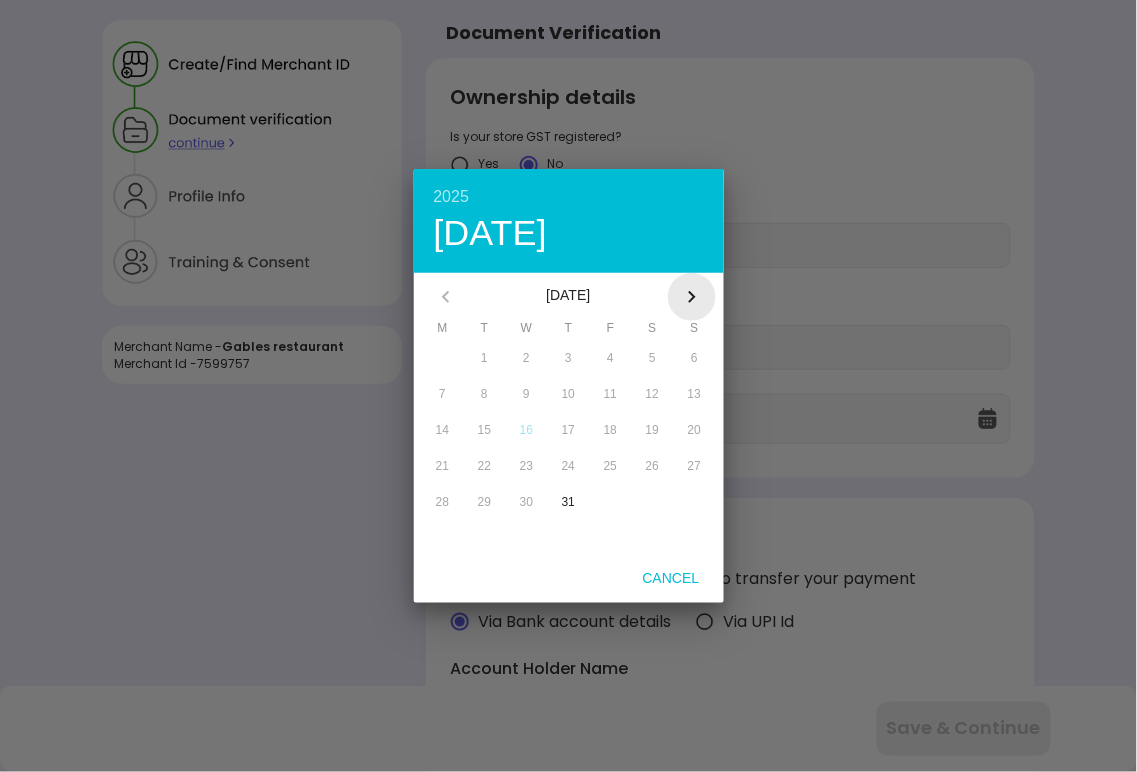 click 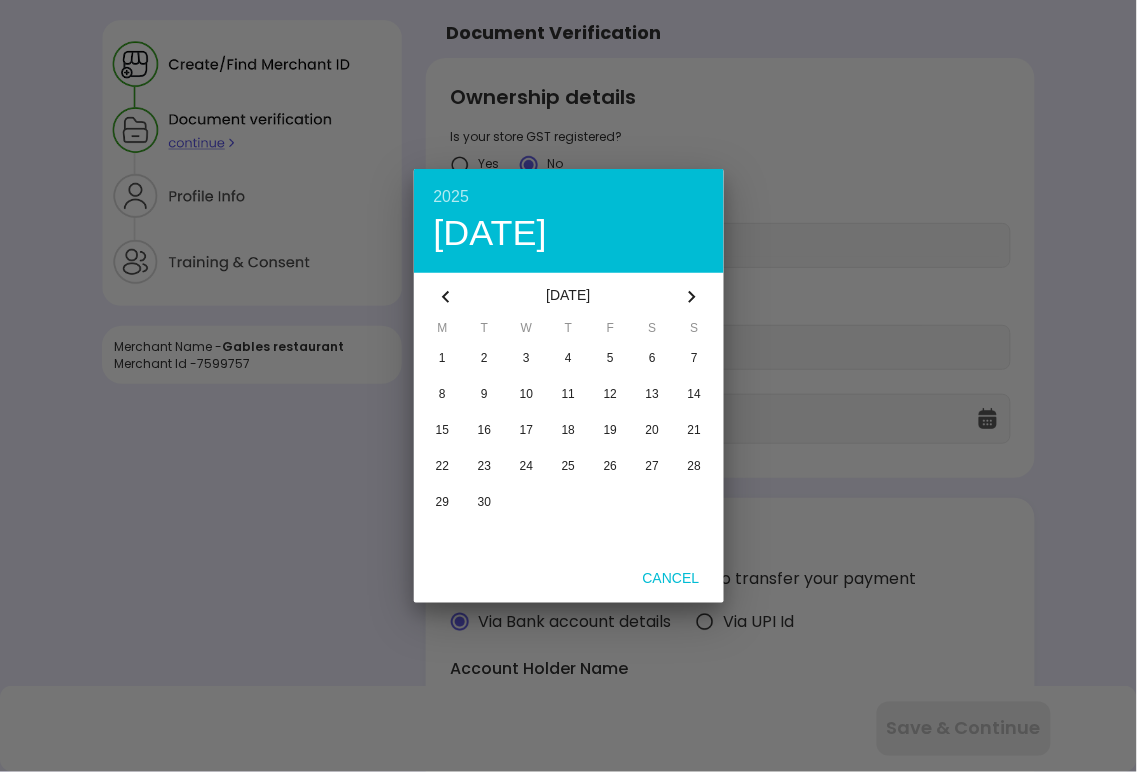 click 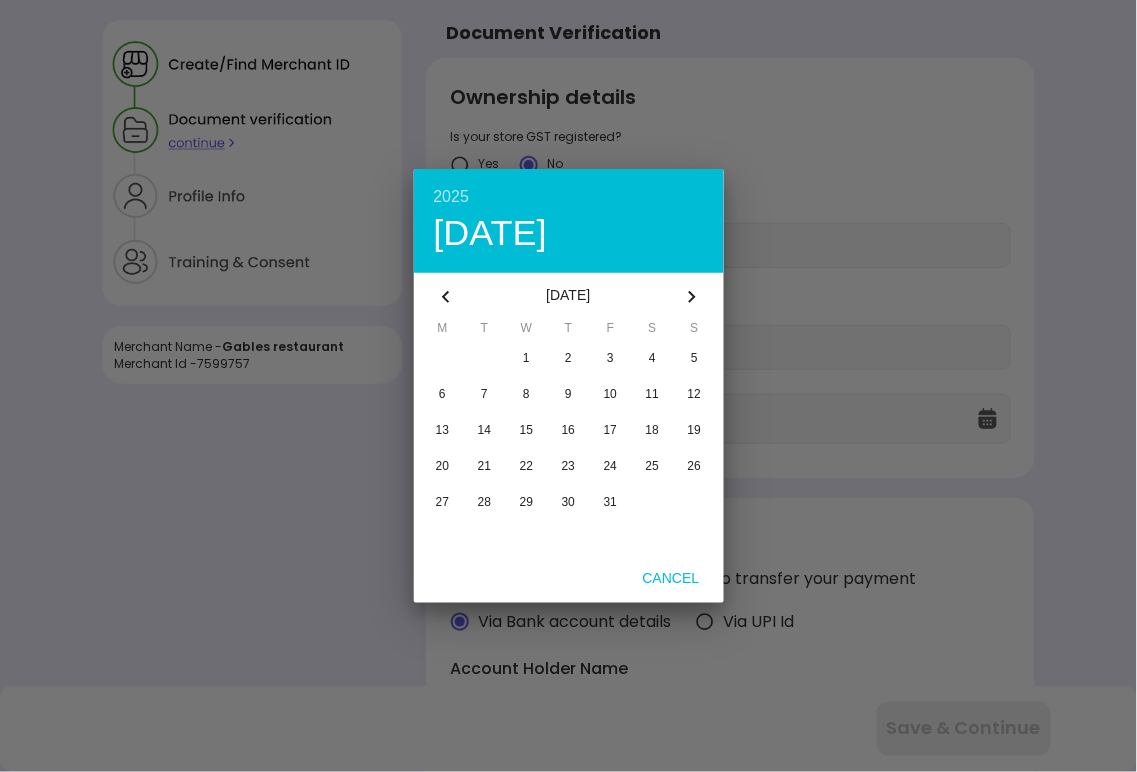 click 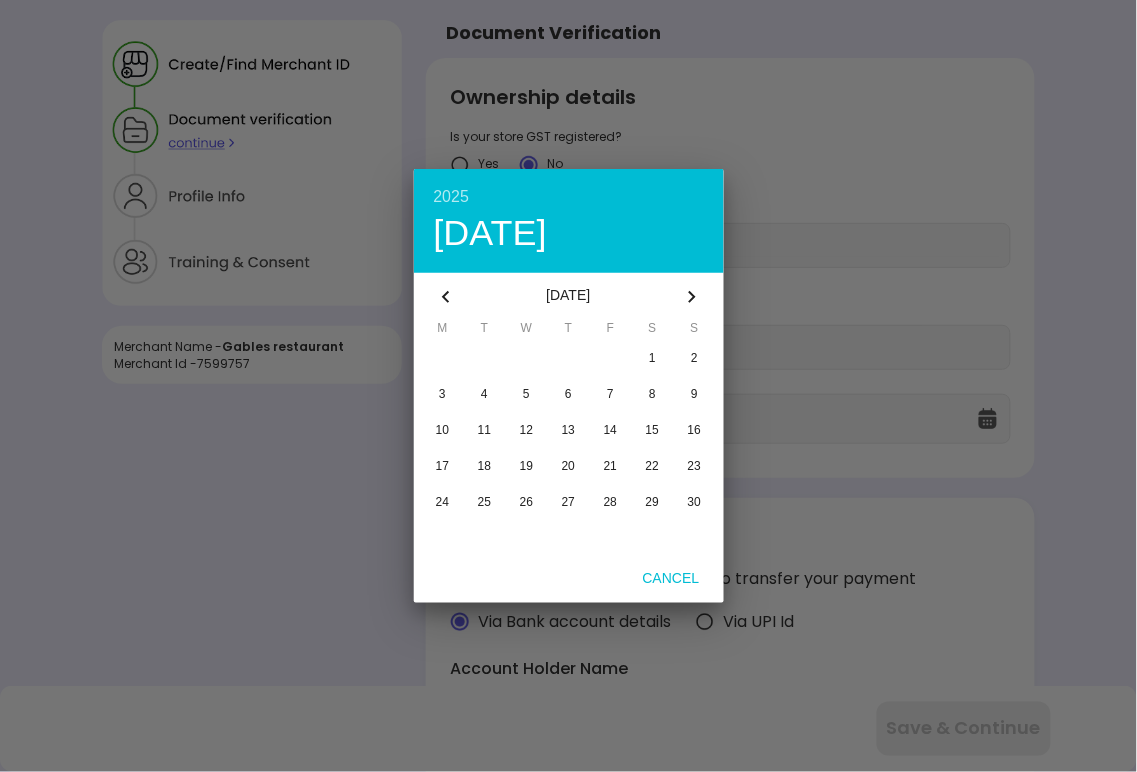 click 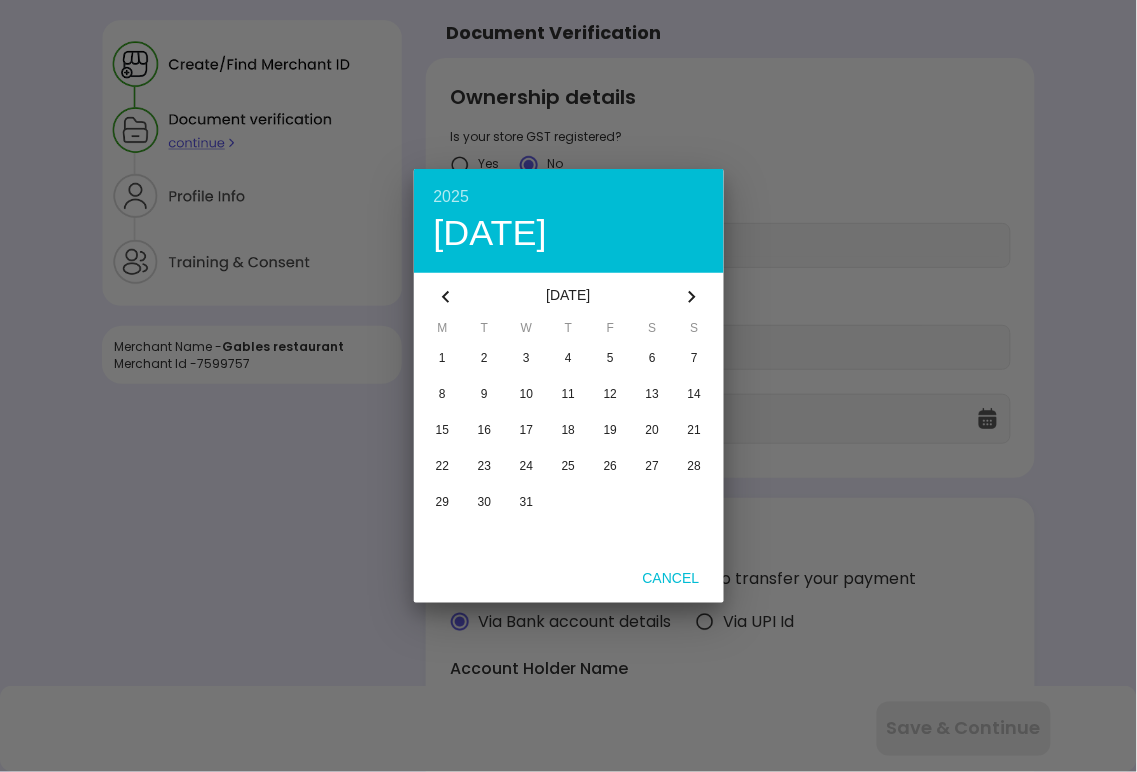 click 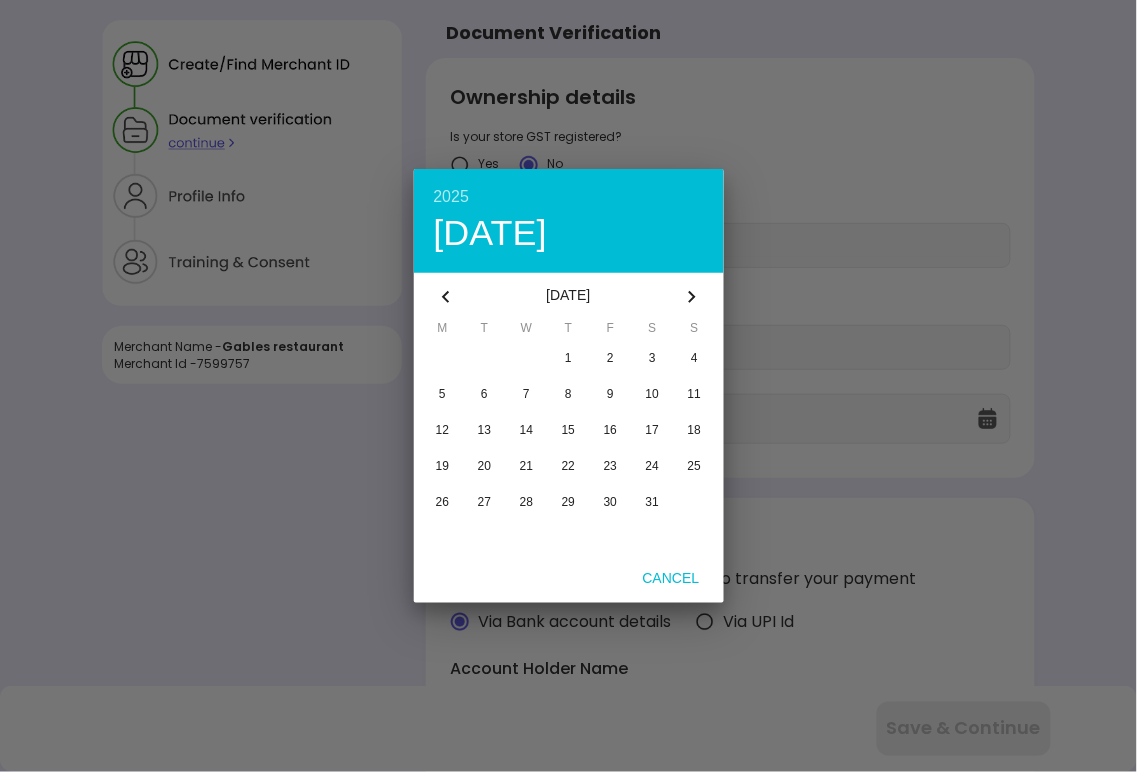 click 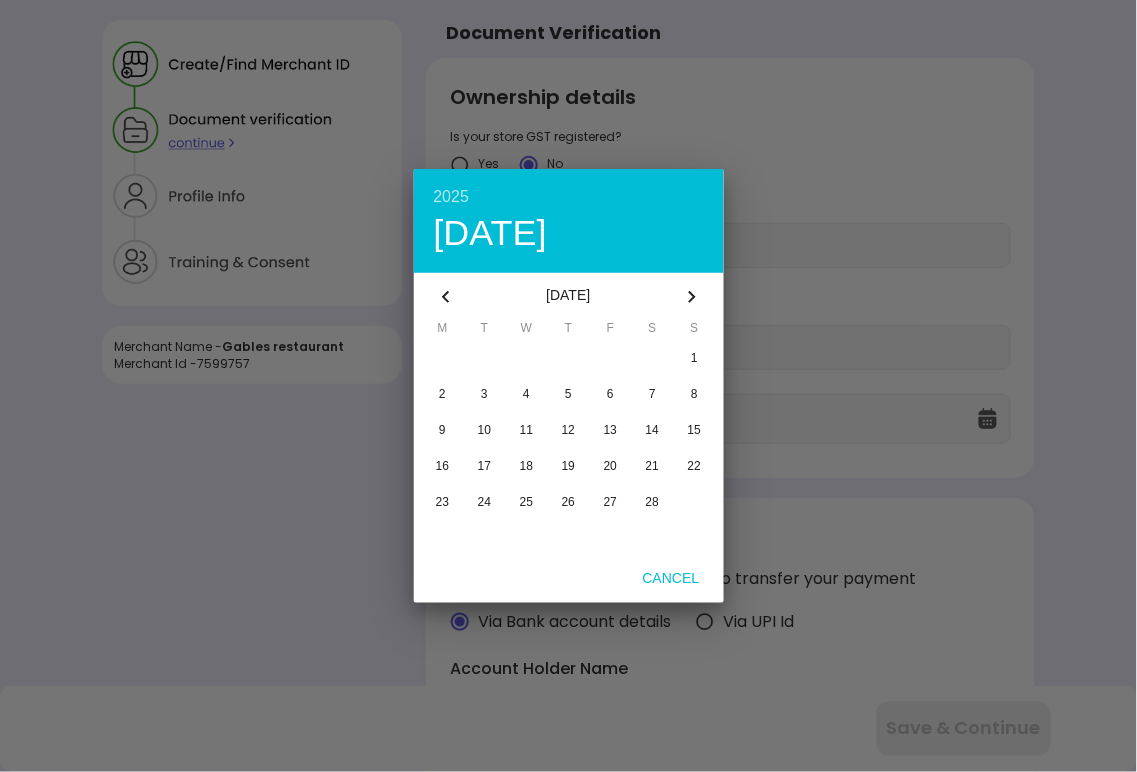 click 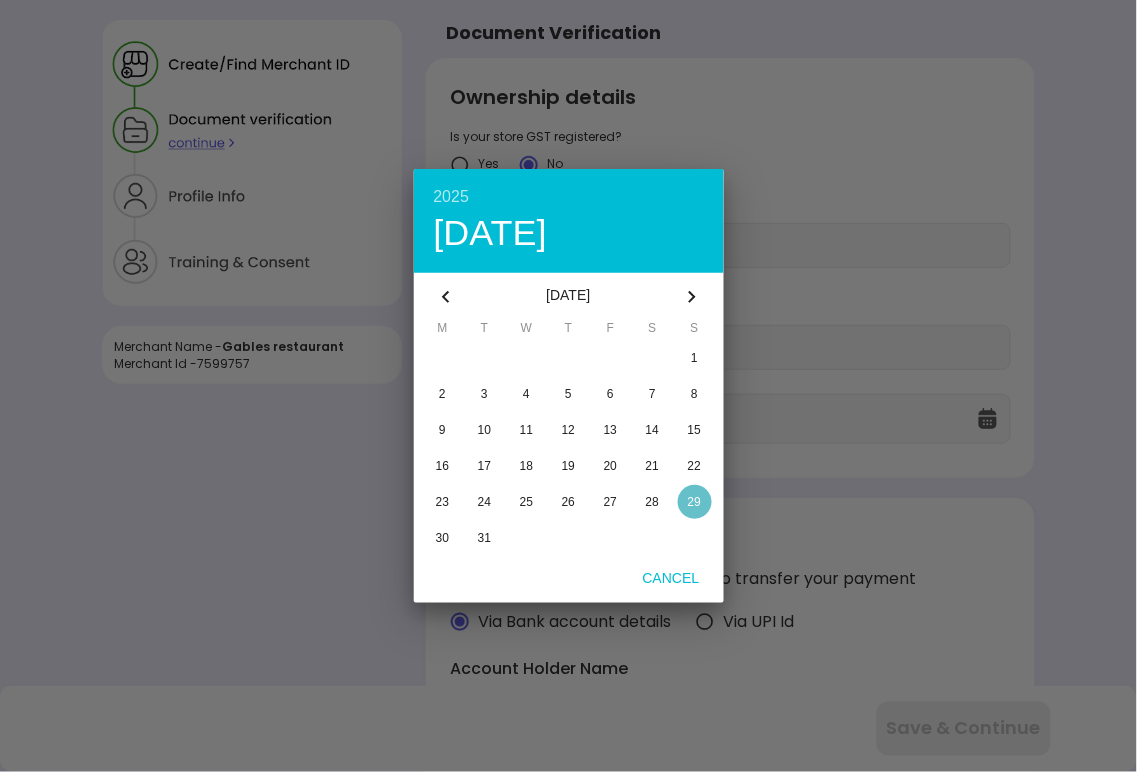 click on "29" at bounding box center [694, 502] 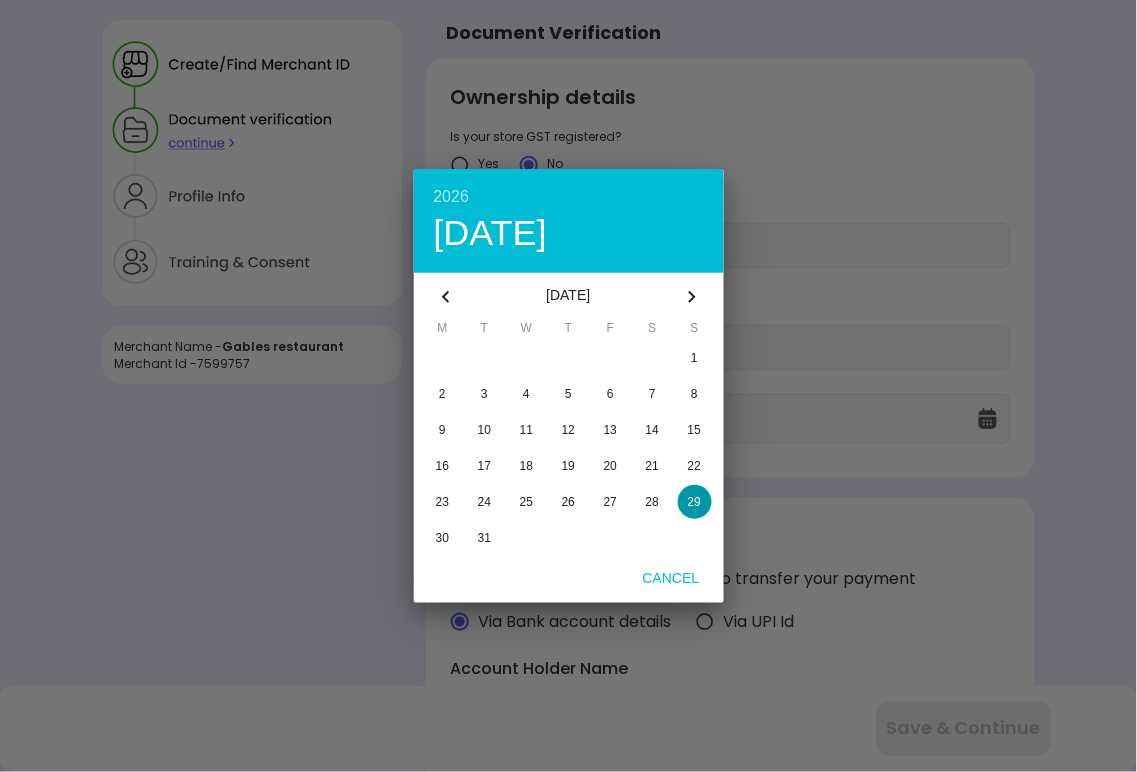 type on "**********" 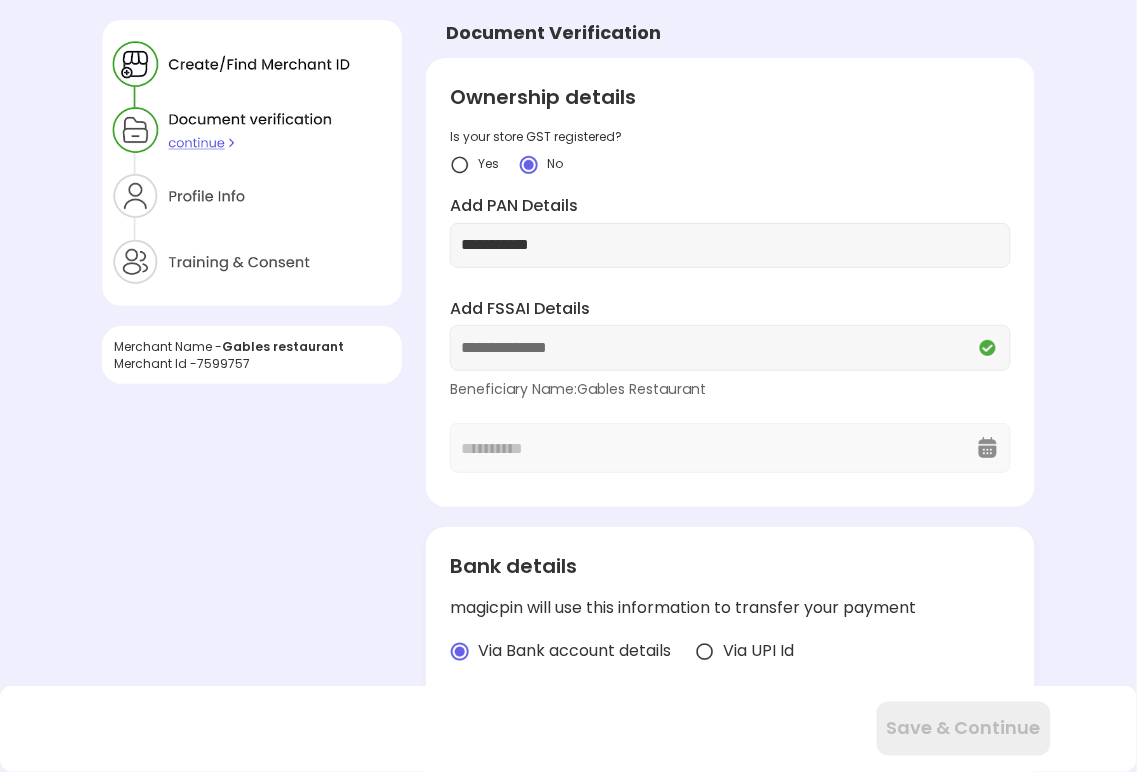 click on "**********" at bounding box center (730, 386) 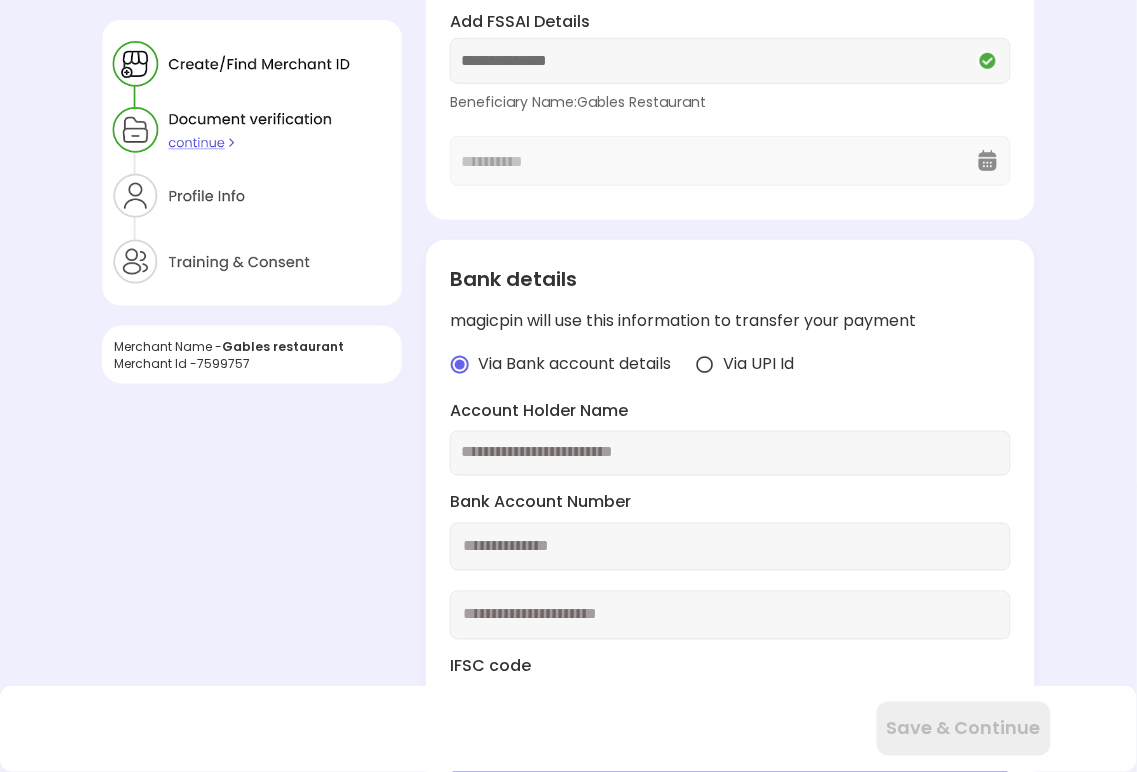 scroll, scrollTop: 333, scrollLeft: 0, axis: vertical 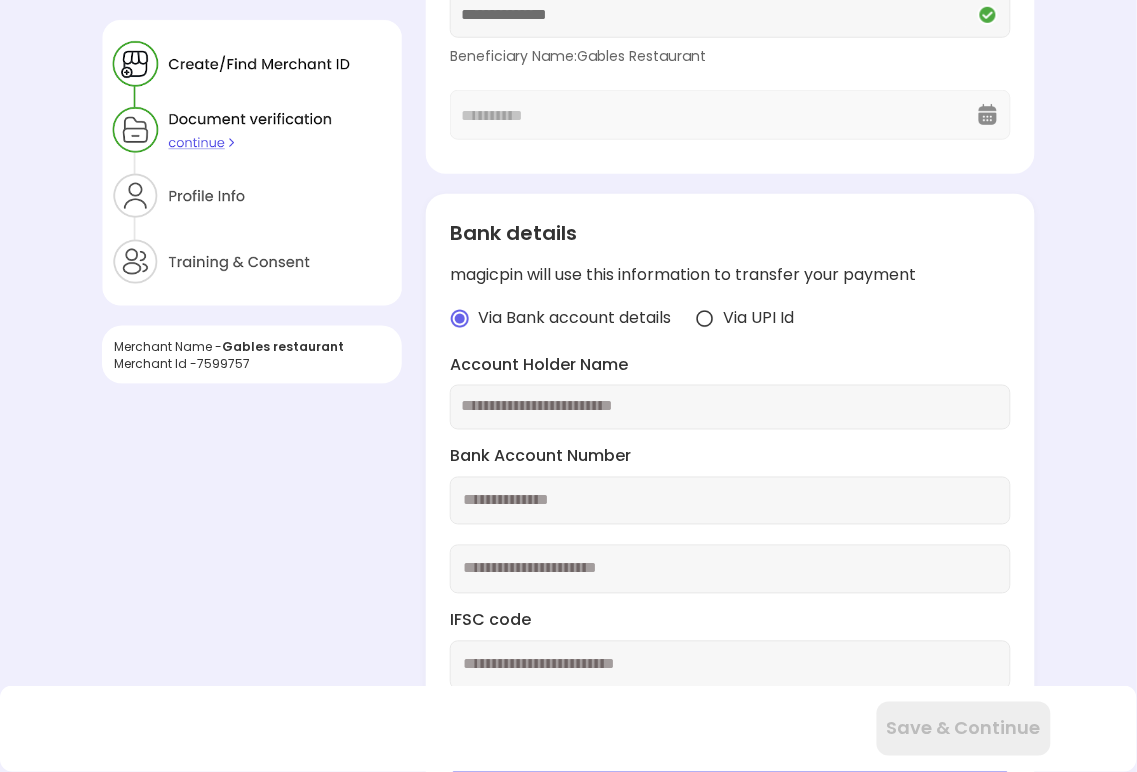 click at bounding box center [730, 407] 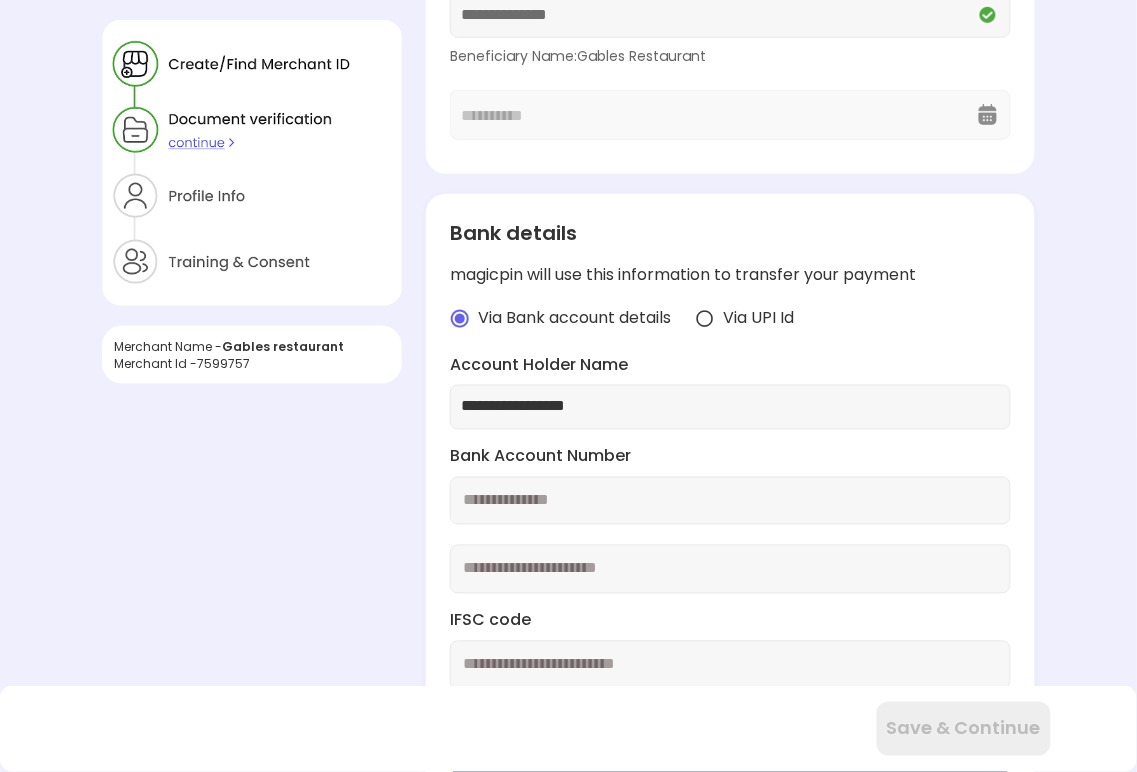 type on "**********" 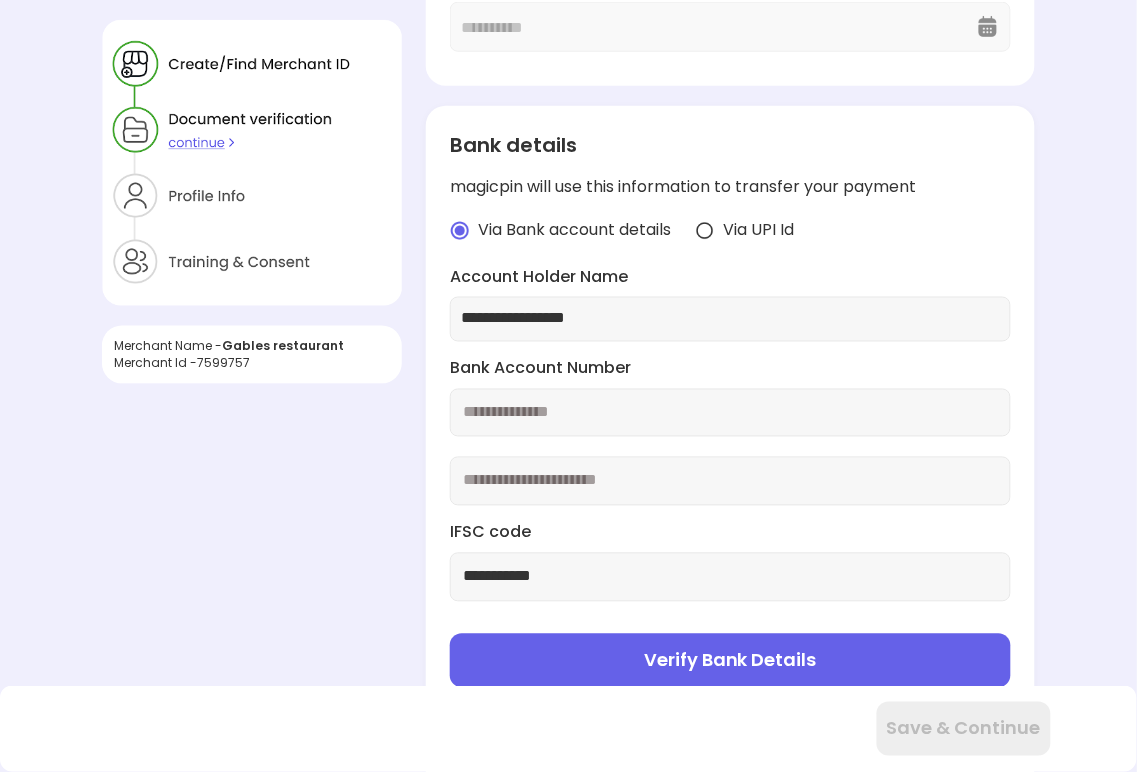 scroll, scrollTop: 502, scrollLeft: 0, axis: vertical 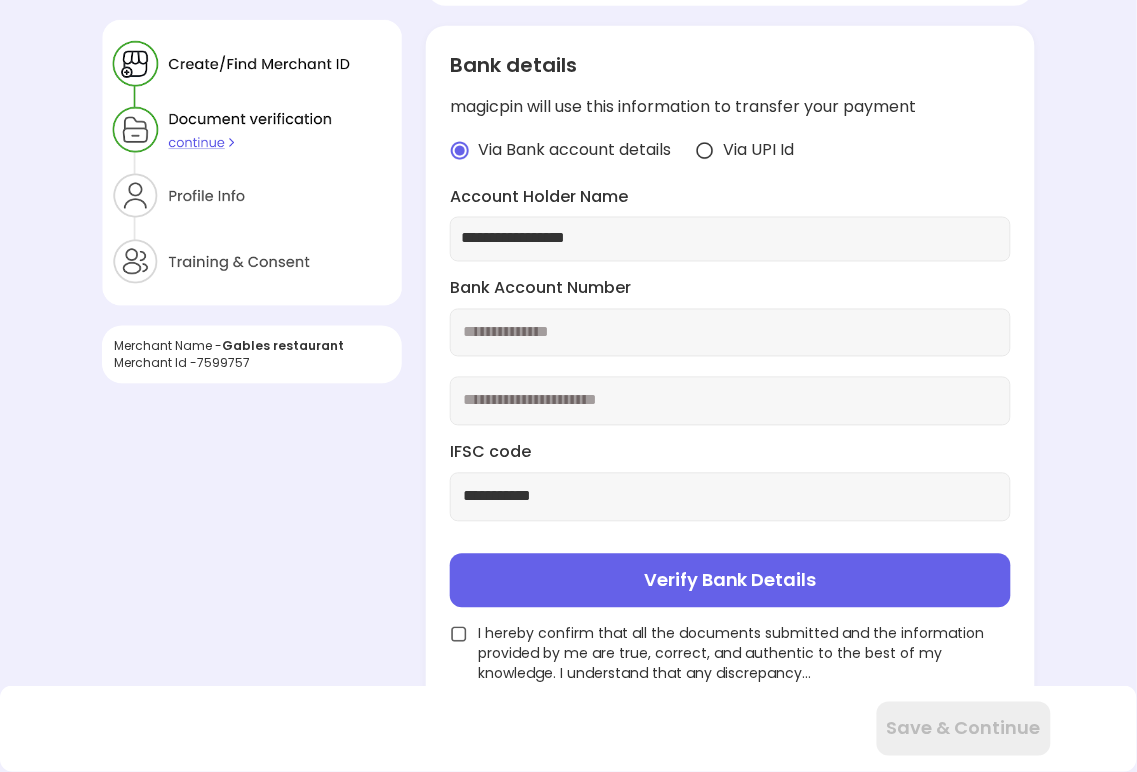type on "**********" 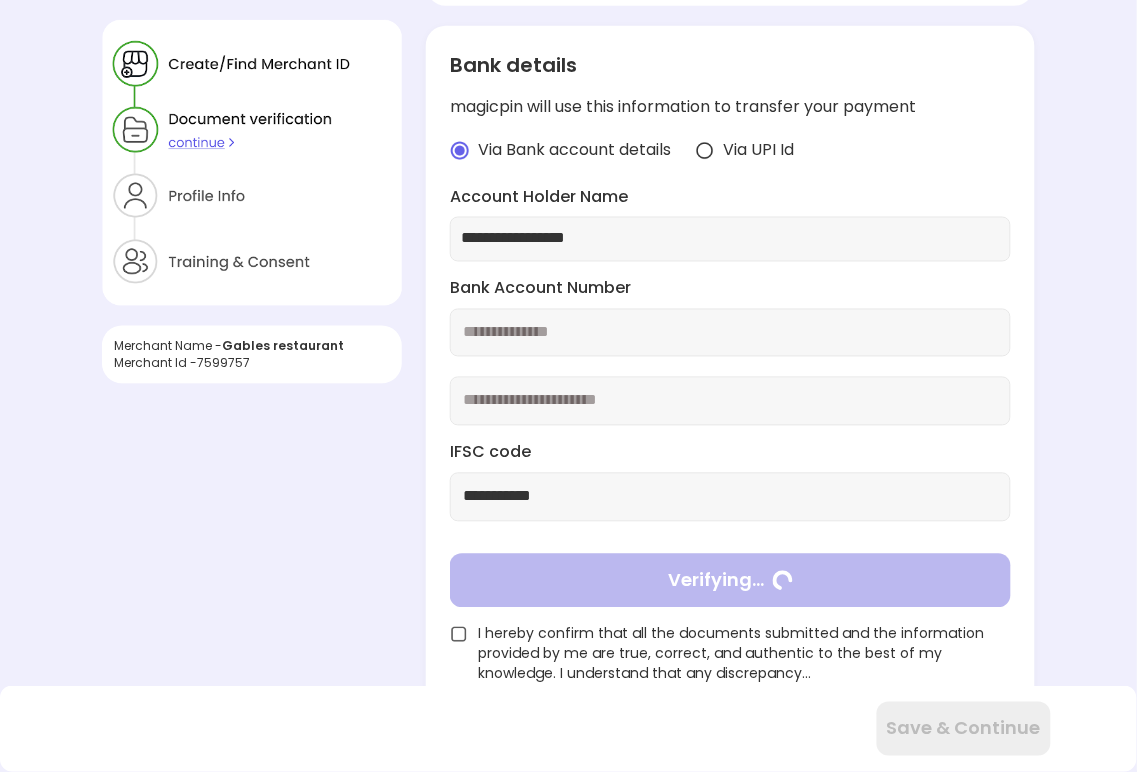 type on "**********" 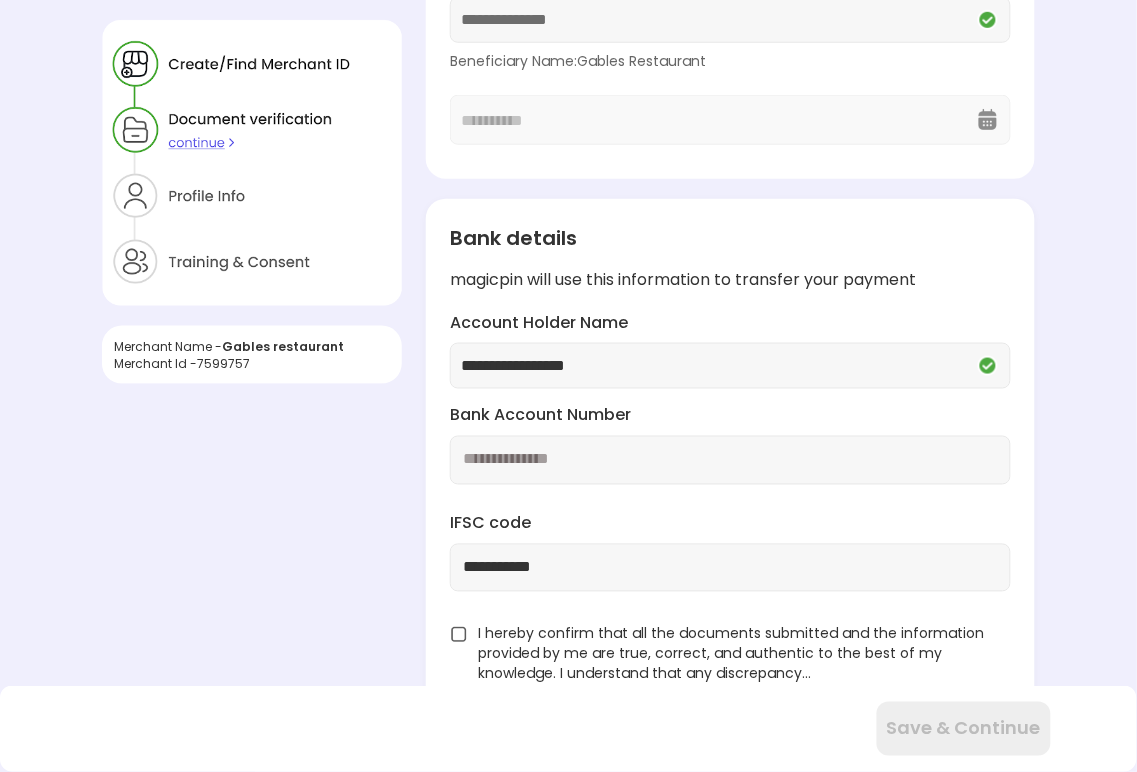 click at bounding box center [459, 635] 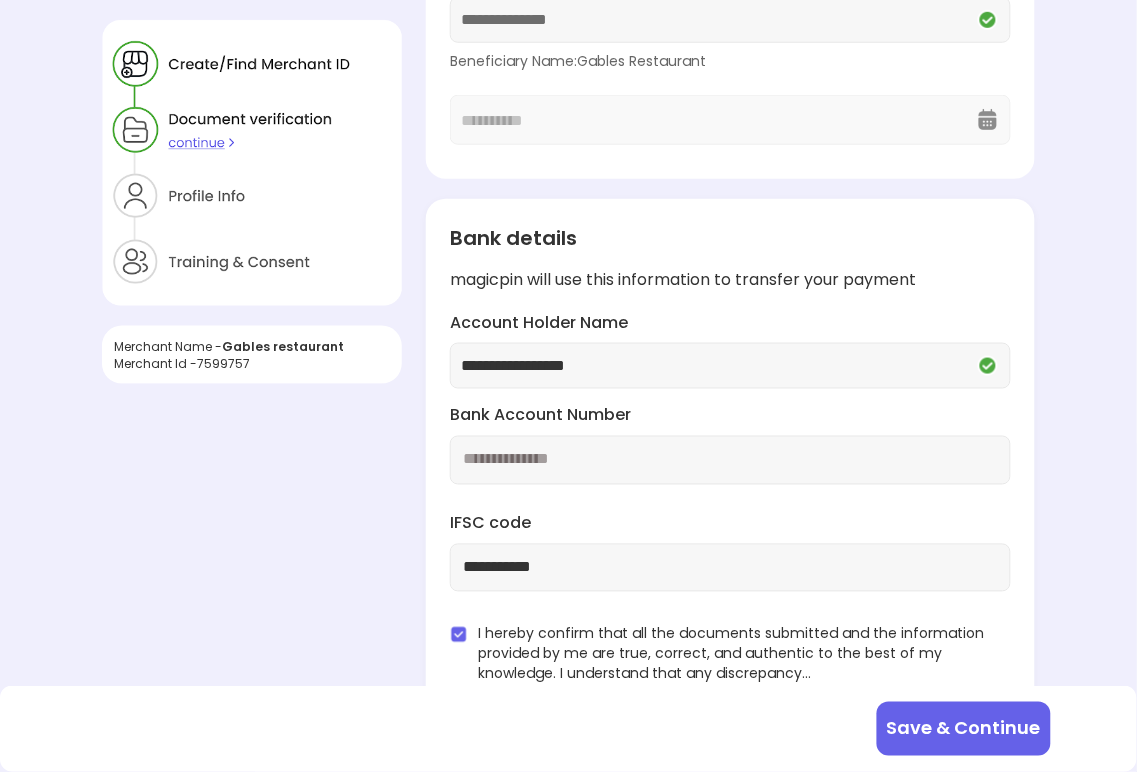 click on "Save & Continue" at bounding box center [964, 729] 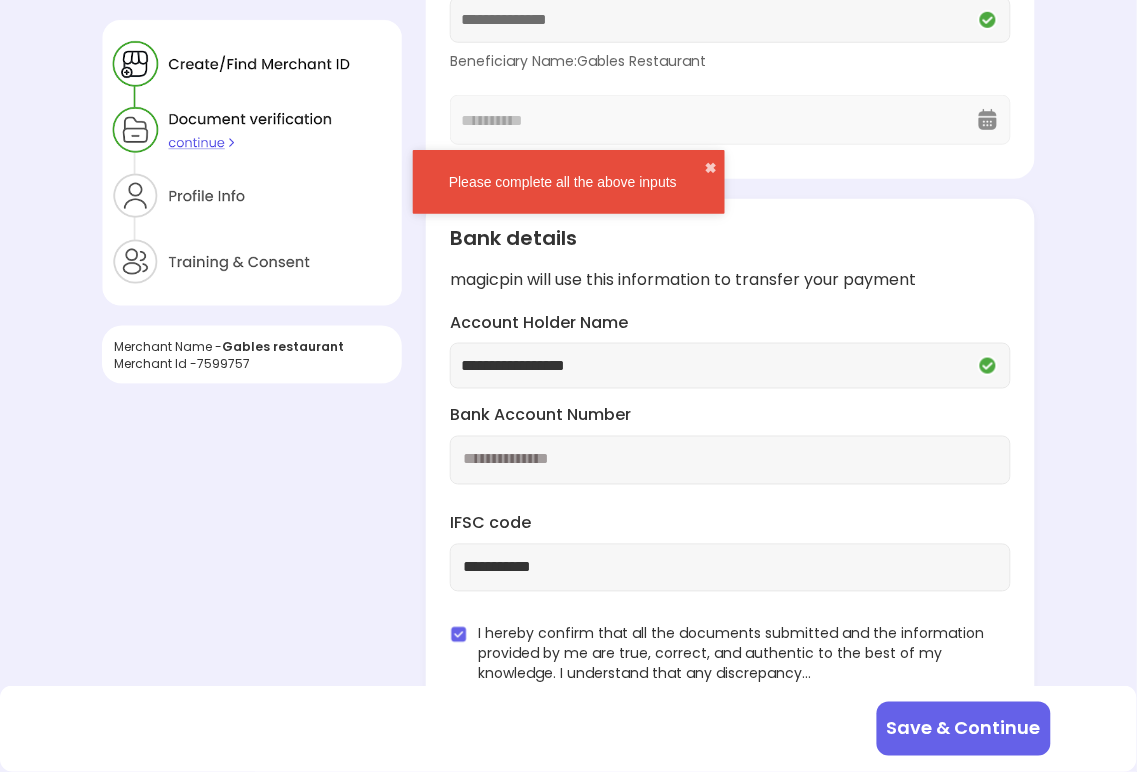 click on "**********" at bounding box center [568, 222] 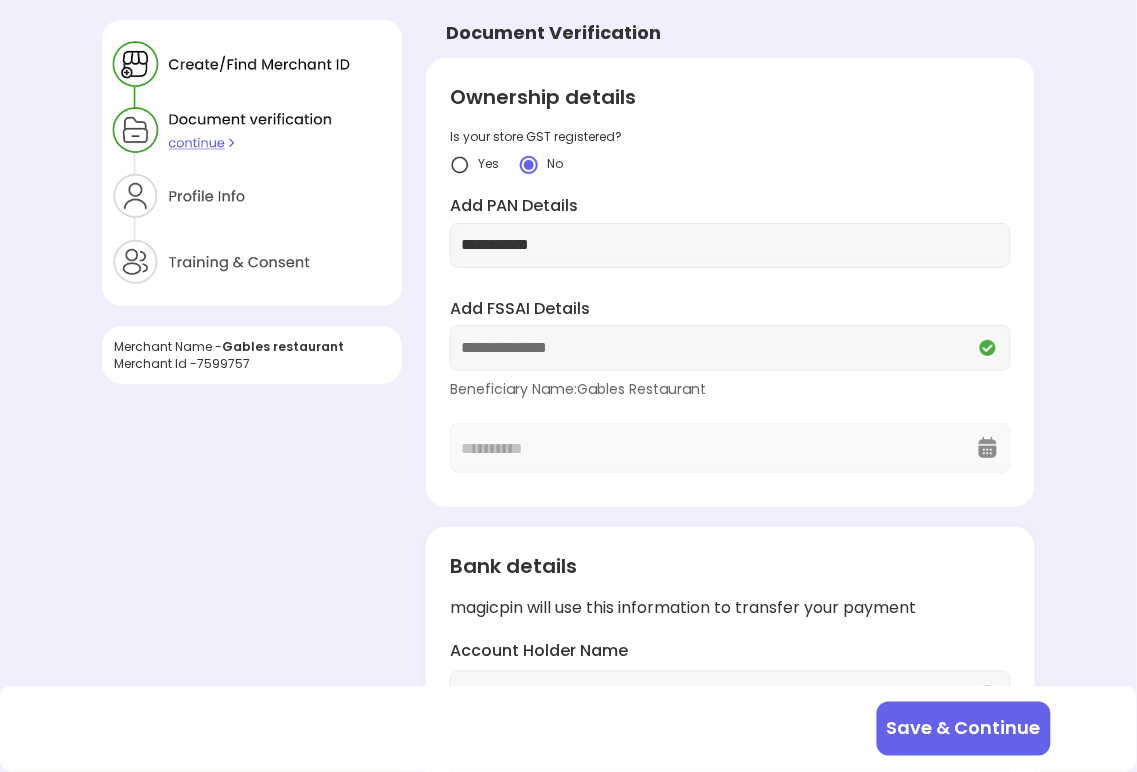 scroll, scrollTop: 330, scrollLeft: 0, axis: vertical 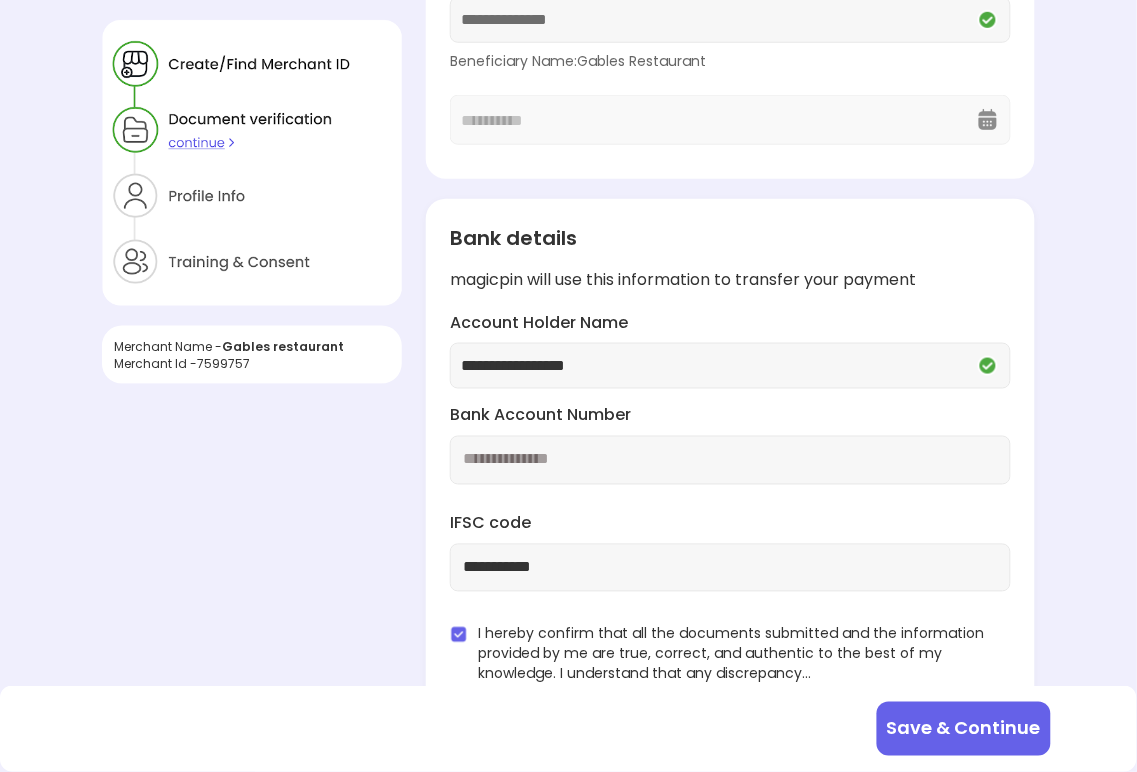 click on "**********" at bounding box center [730, 460] 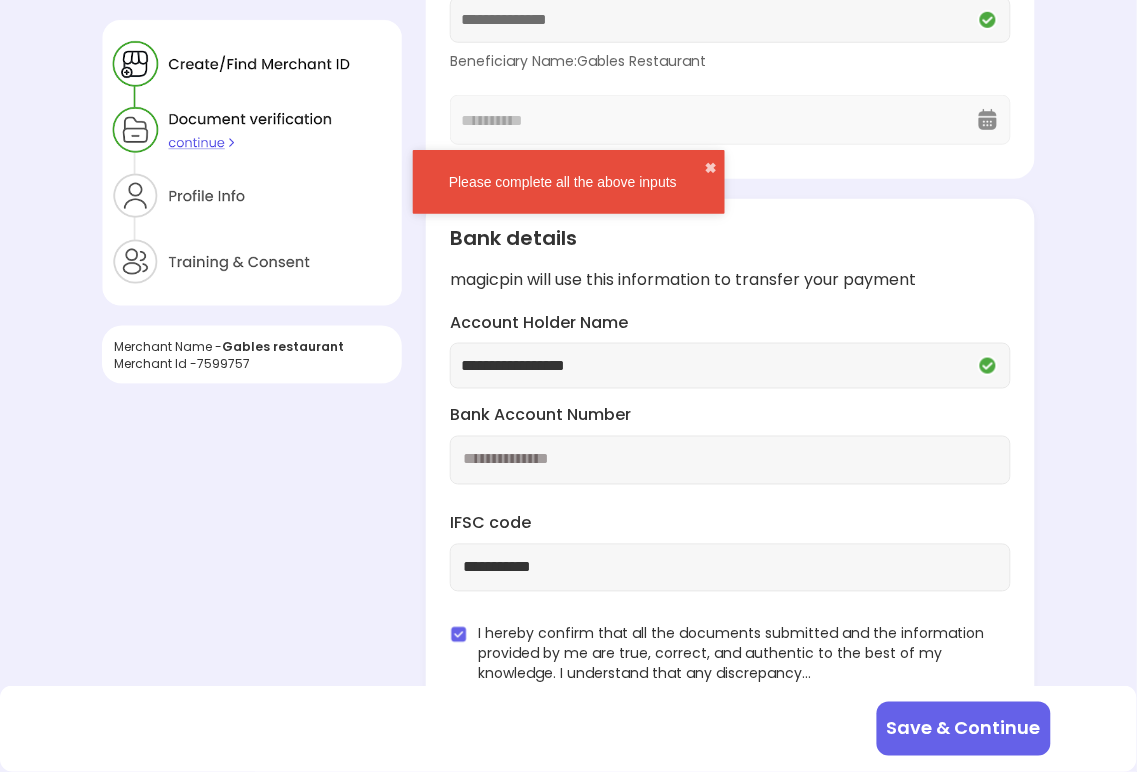 click on "Bank Account Number" at bounding box center (730, 416) 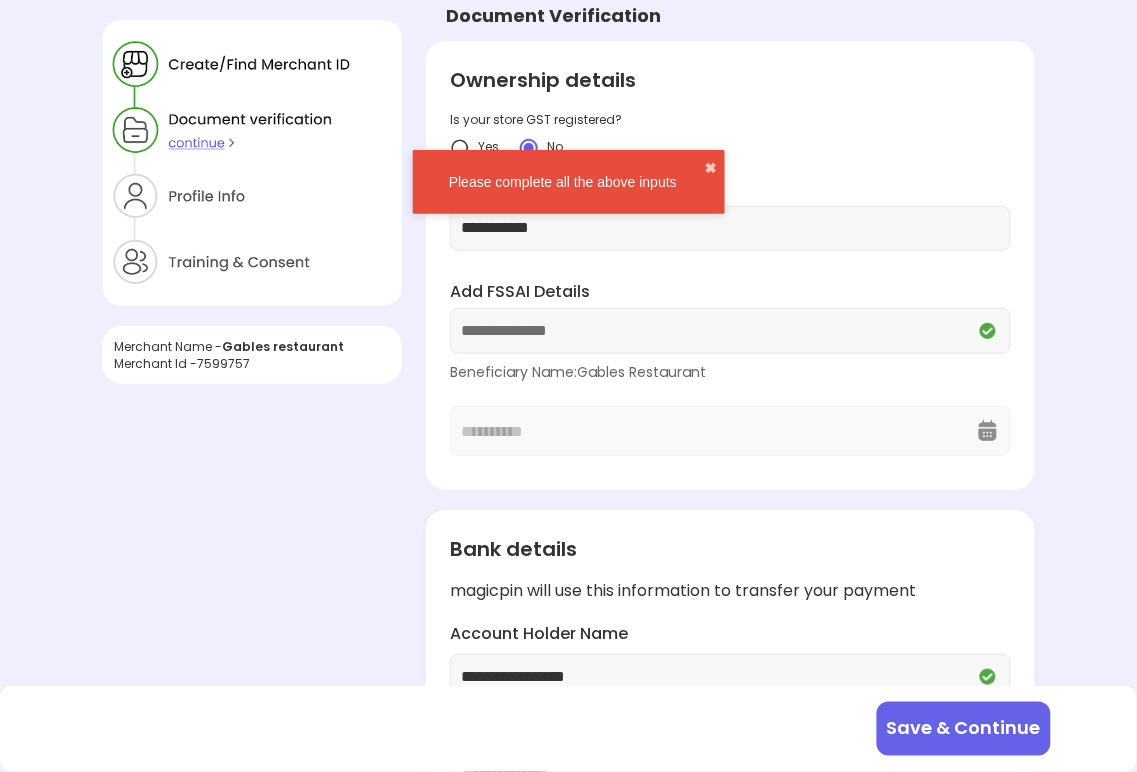 scroll, scrollTop: 0, scrollLeft: 0, axis: both 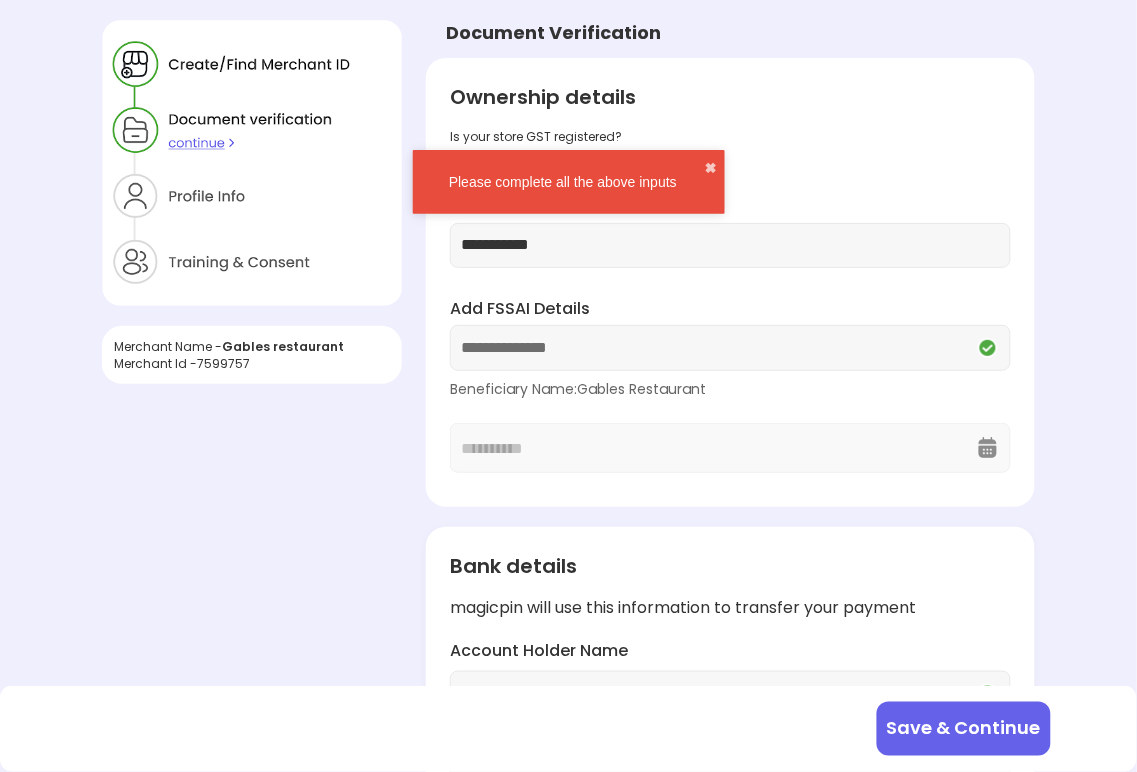 click on "**********" at bounding box center [730, 283] 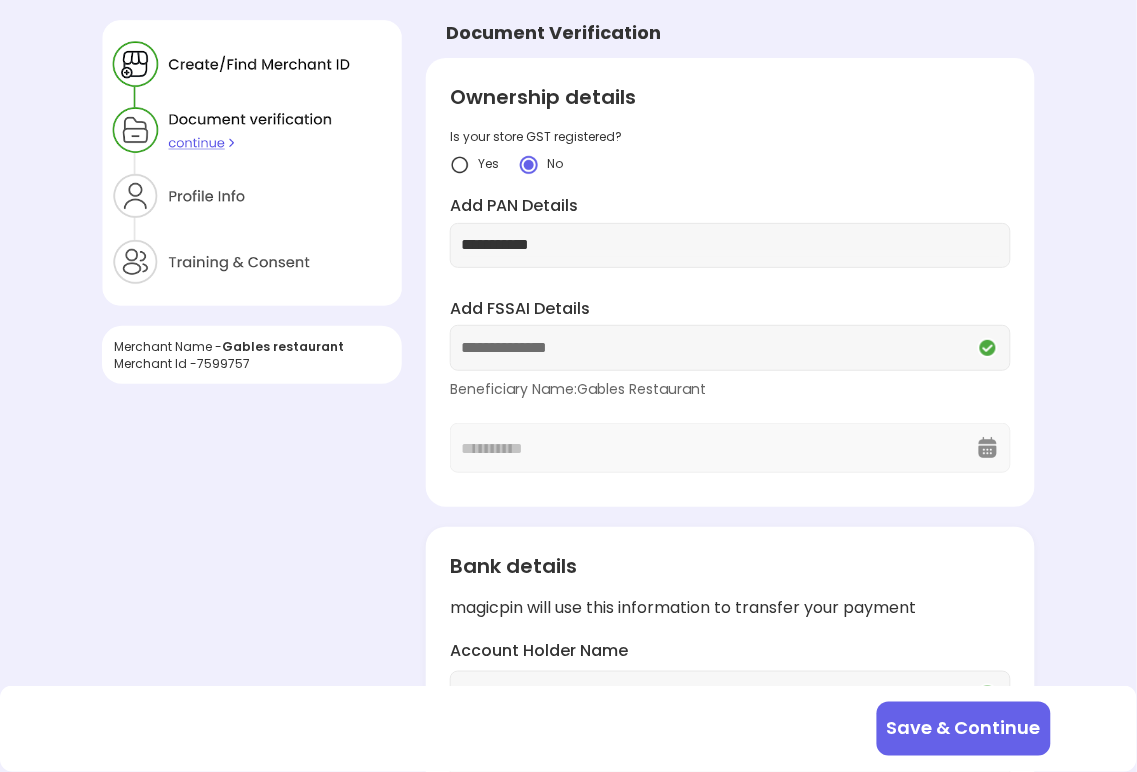 click on "**********" at bounding box center [730, 245] 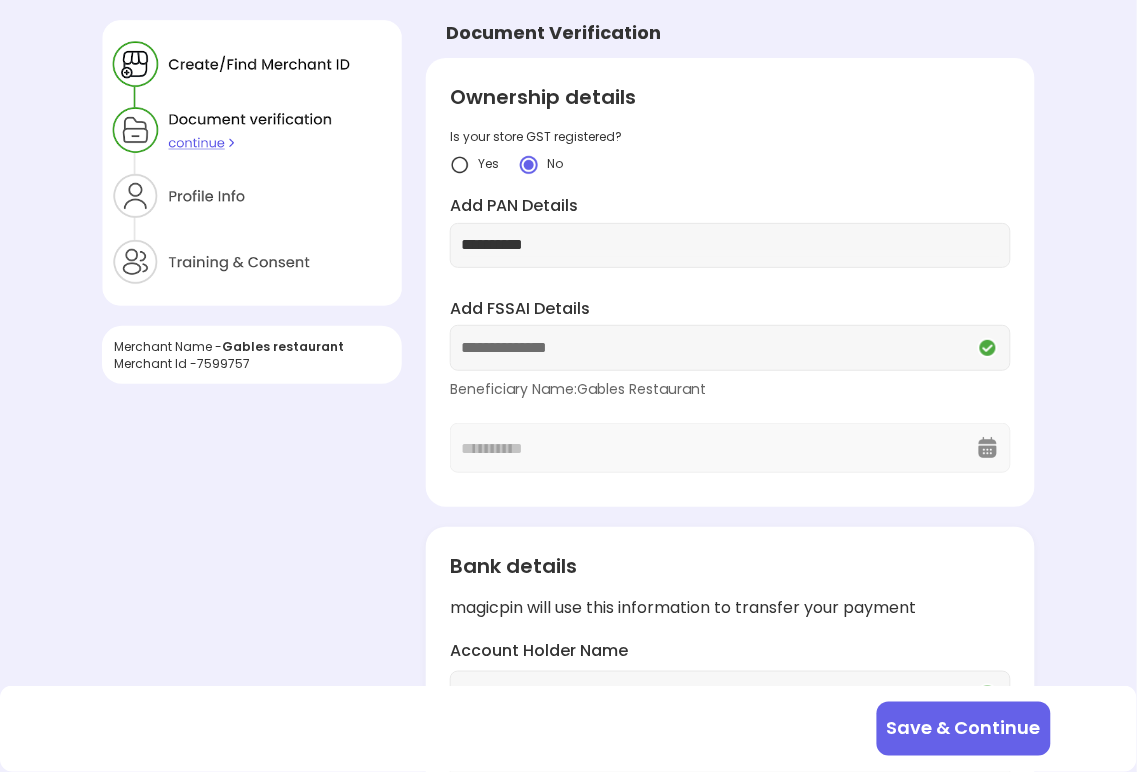 type on "**********" 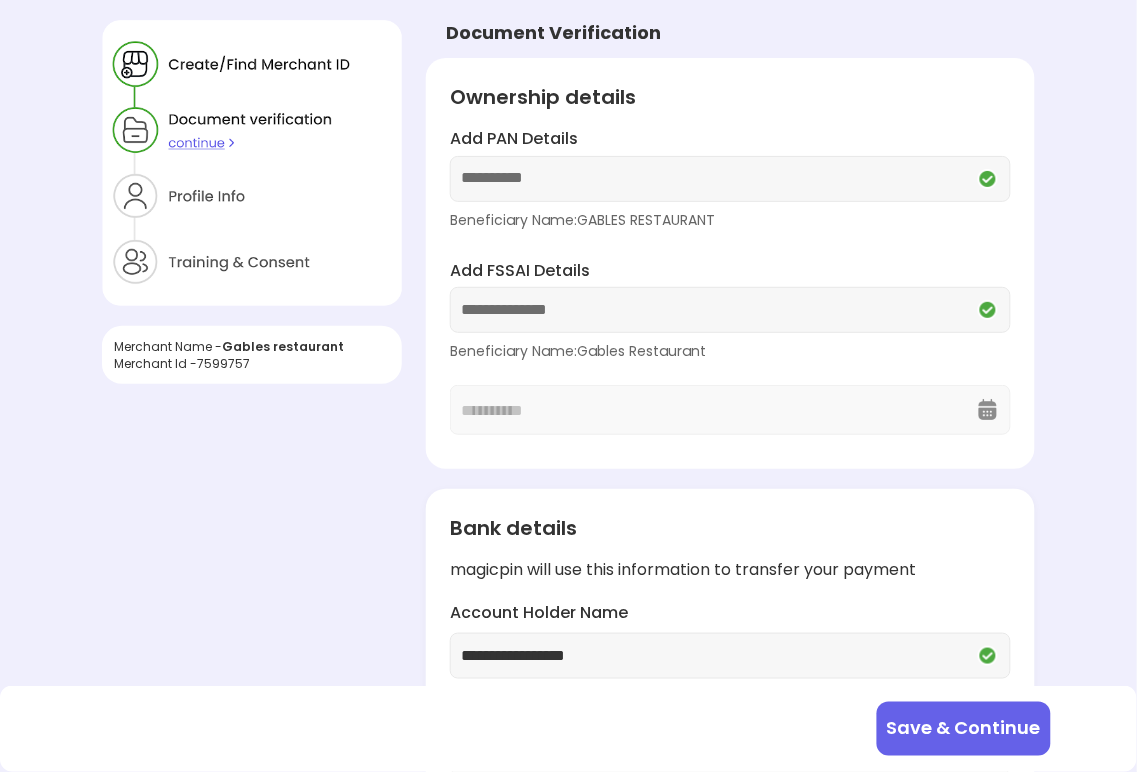 click on "**********" at bounding box center [568, 531] 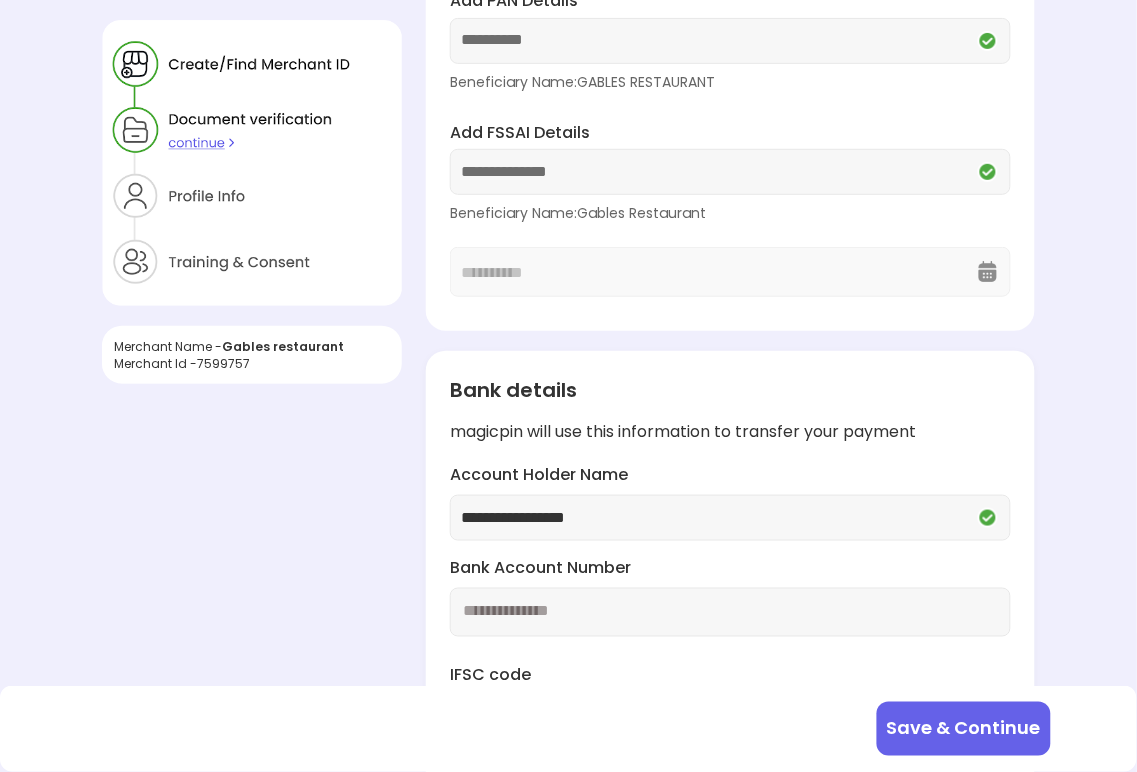 scroll, scrollTop: 291, scrollLeft: 0, axis: vertical 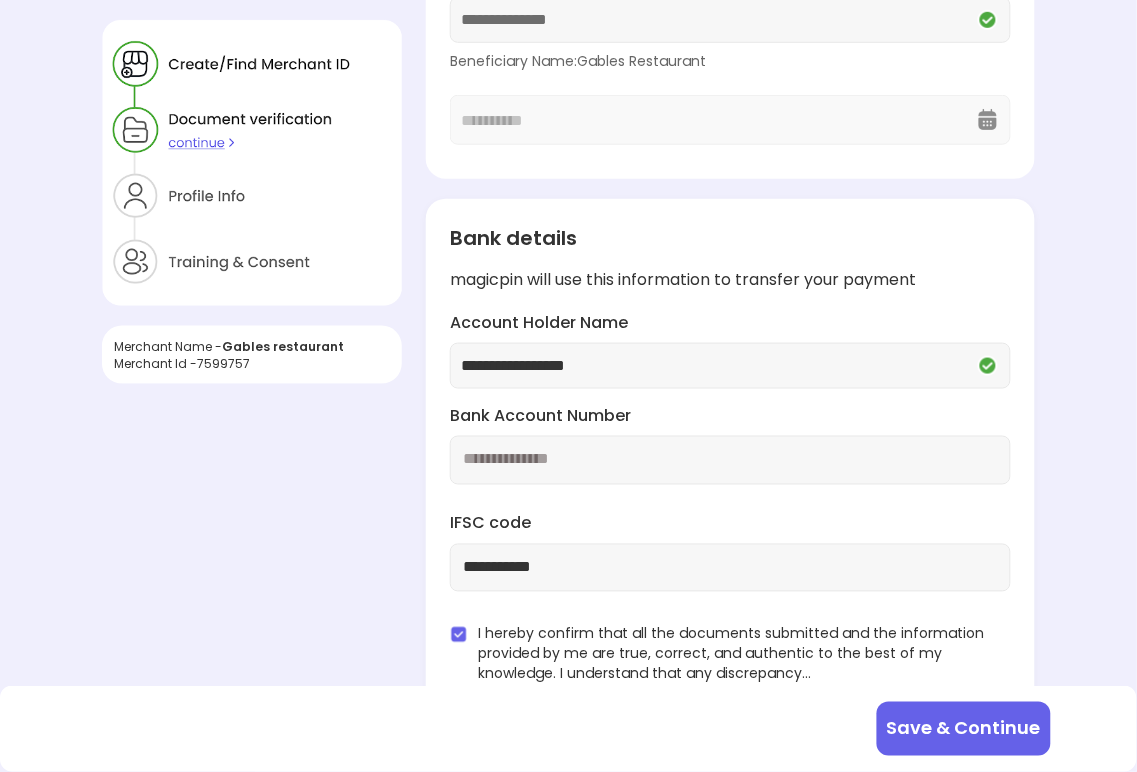 click on "Save & Continue" at bounding box center [964, 729] 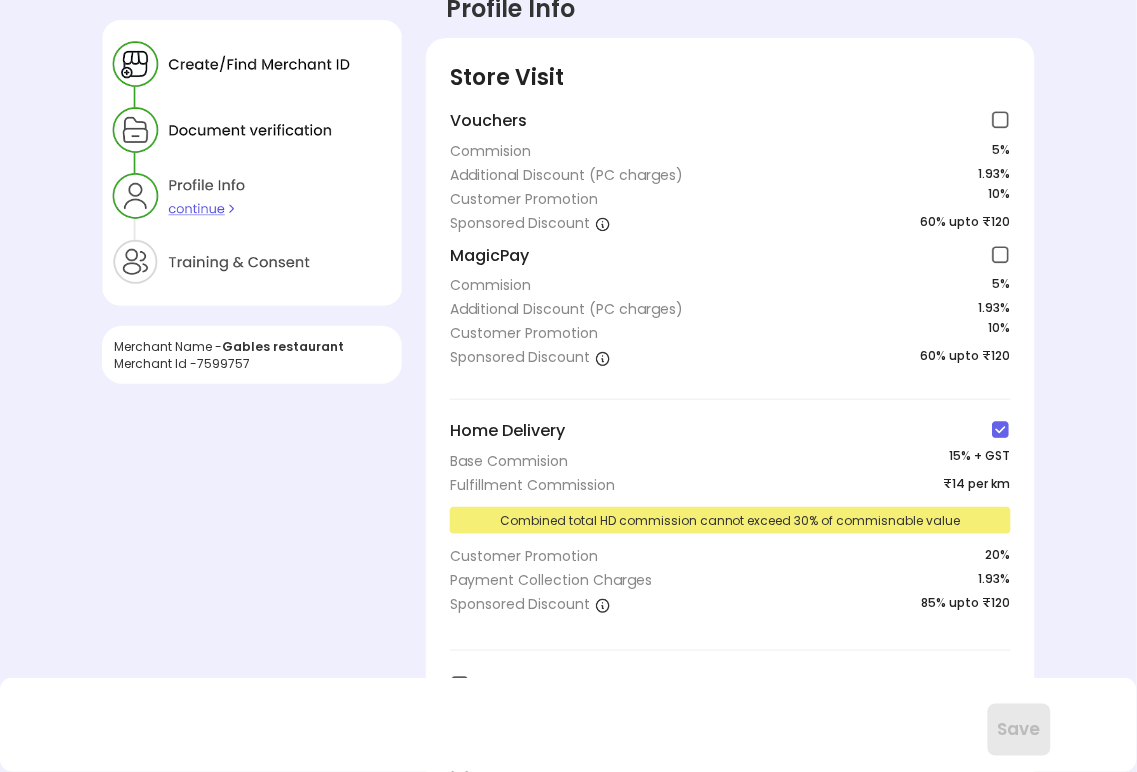 scroll, scrollTop: 0, scrollLeft: 0, axis: both 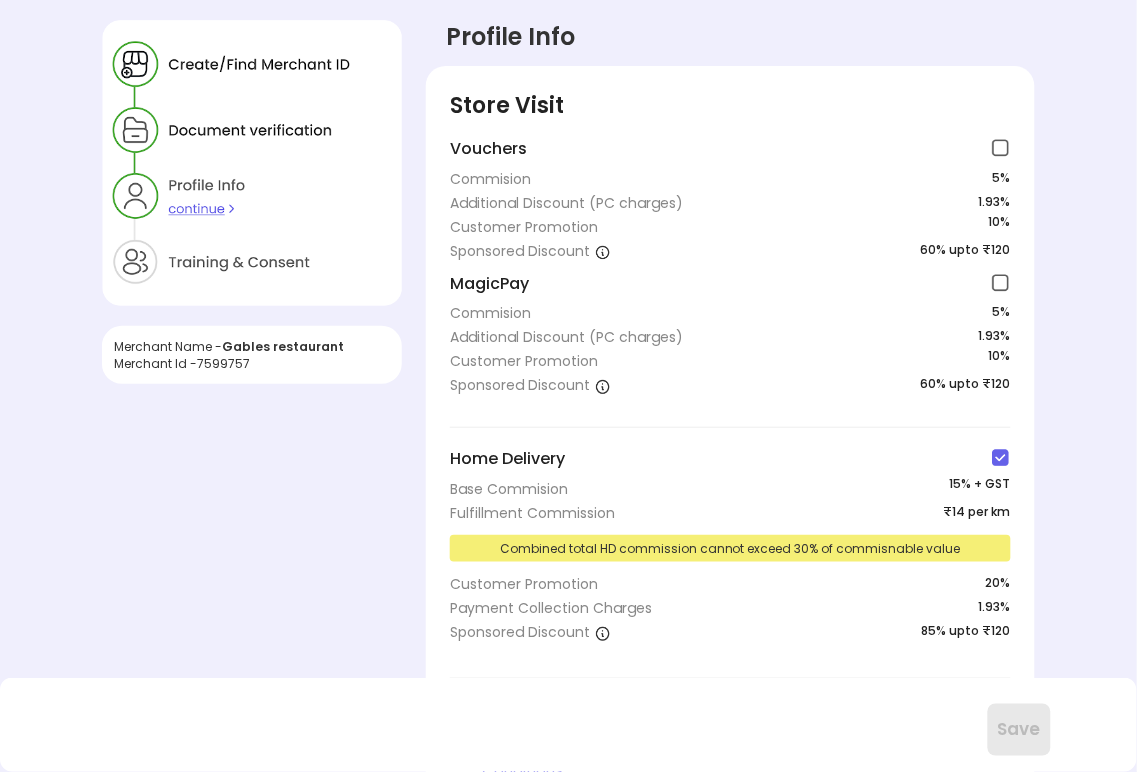 click at bounding box center [1001, 458] 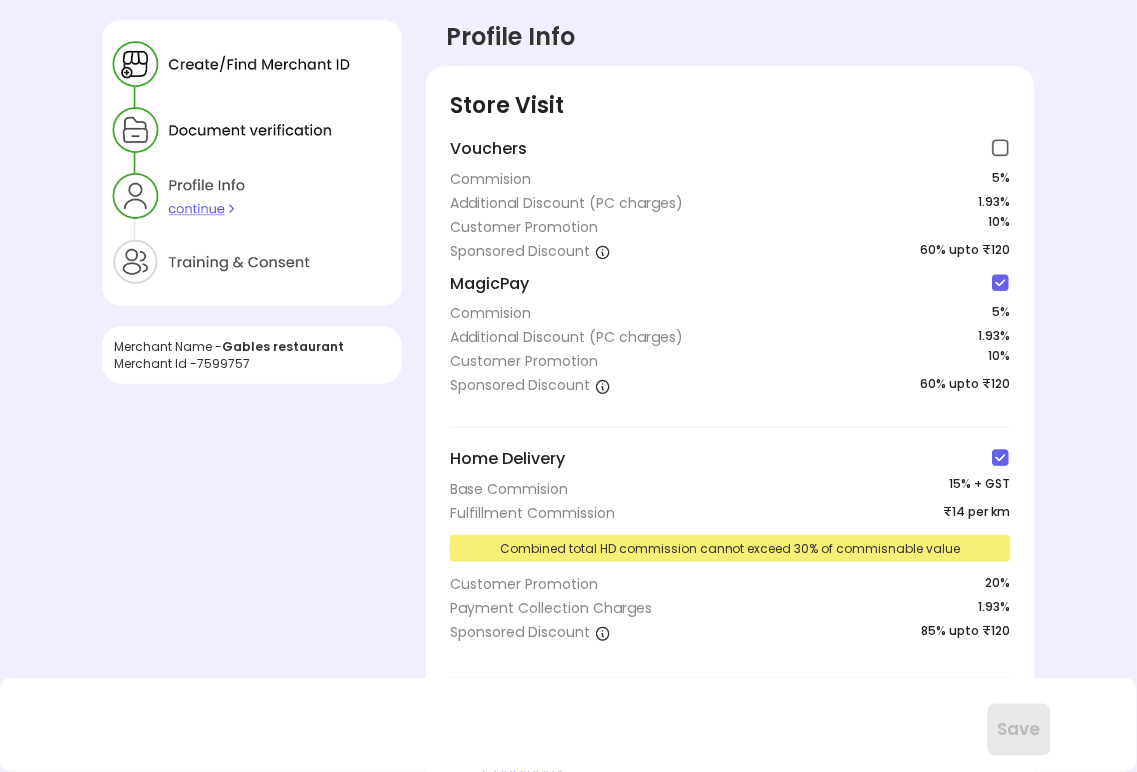 click at bounding box center (1001, 283) 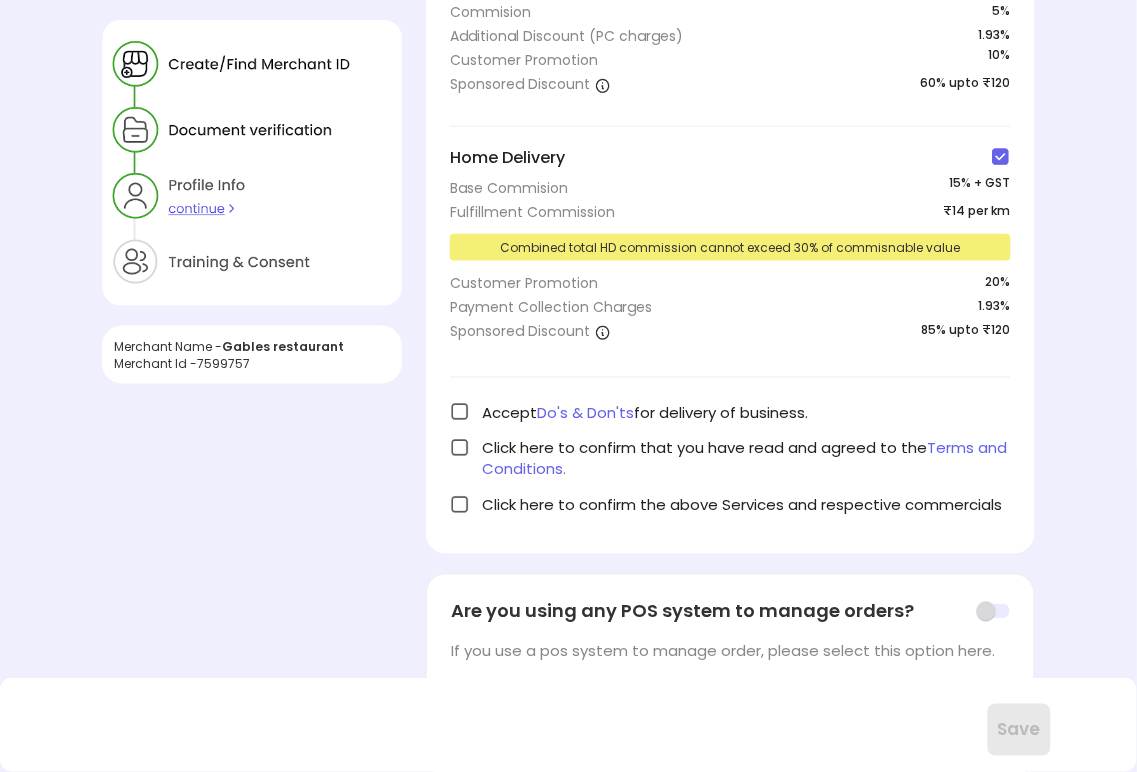 scroll, scrollTop: 416, scrollLeft: 0, axis: vertical 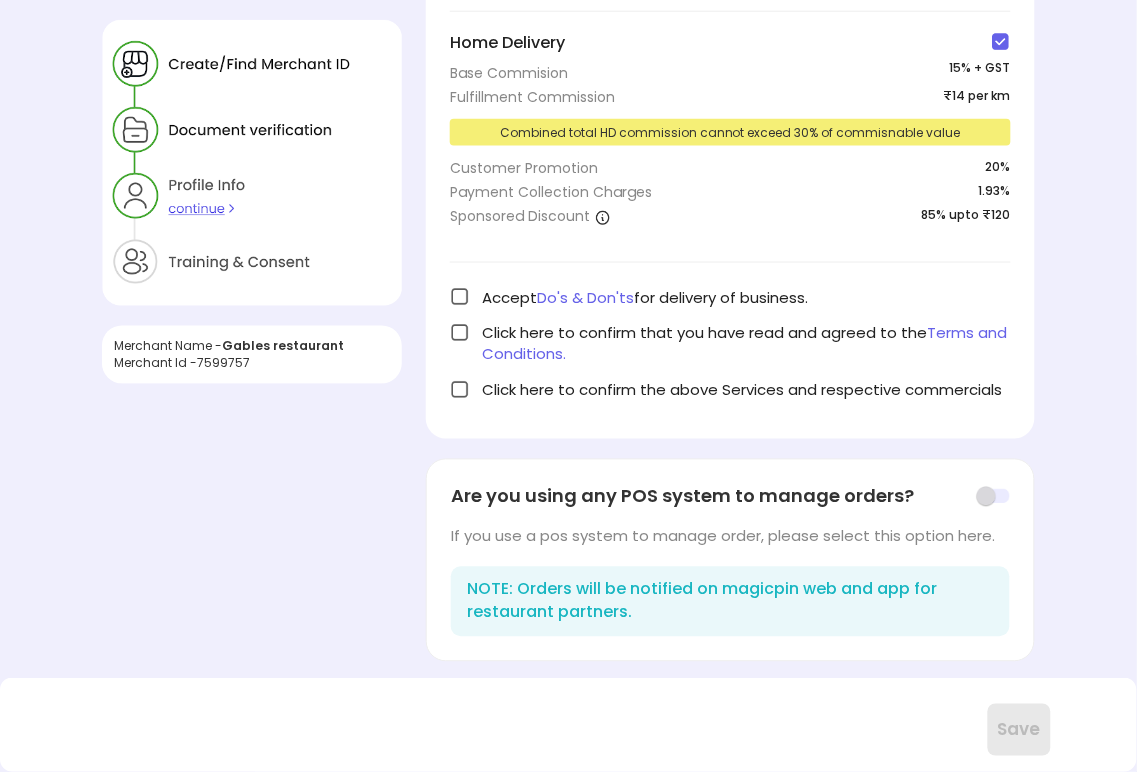 click at bounding box center (460, 297) 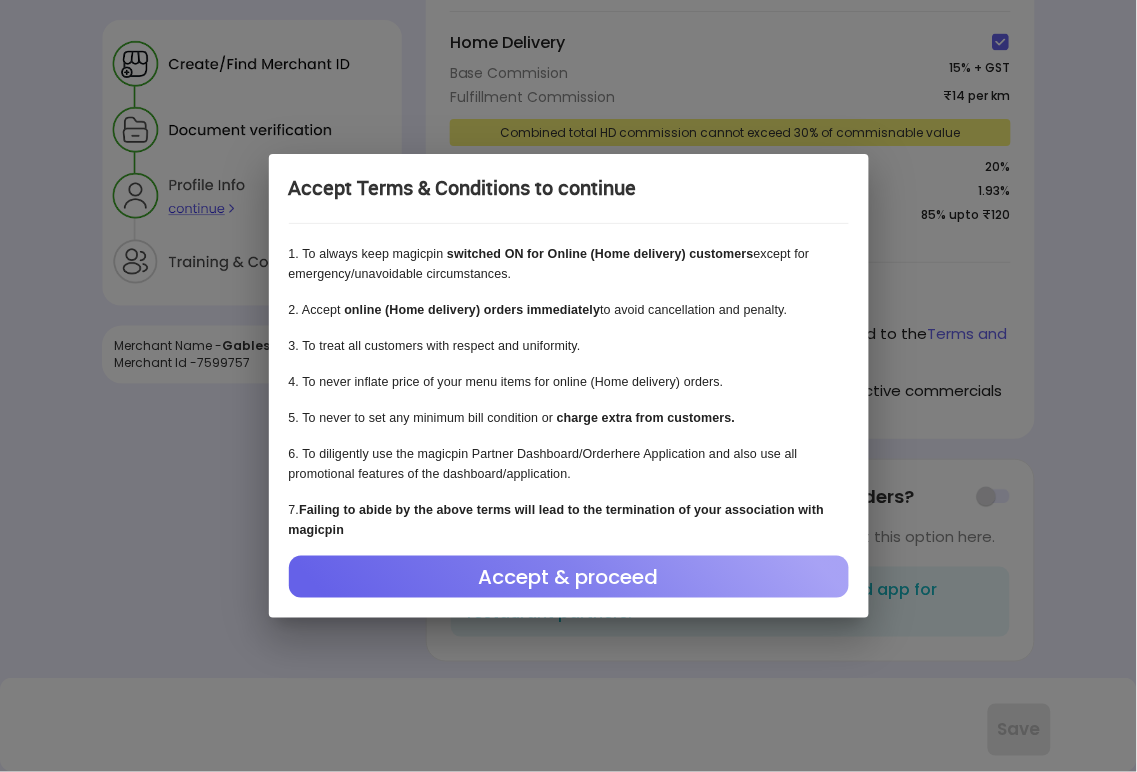 click on "Accept & proceed" at bounding box center (569, 577) 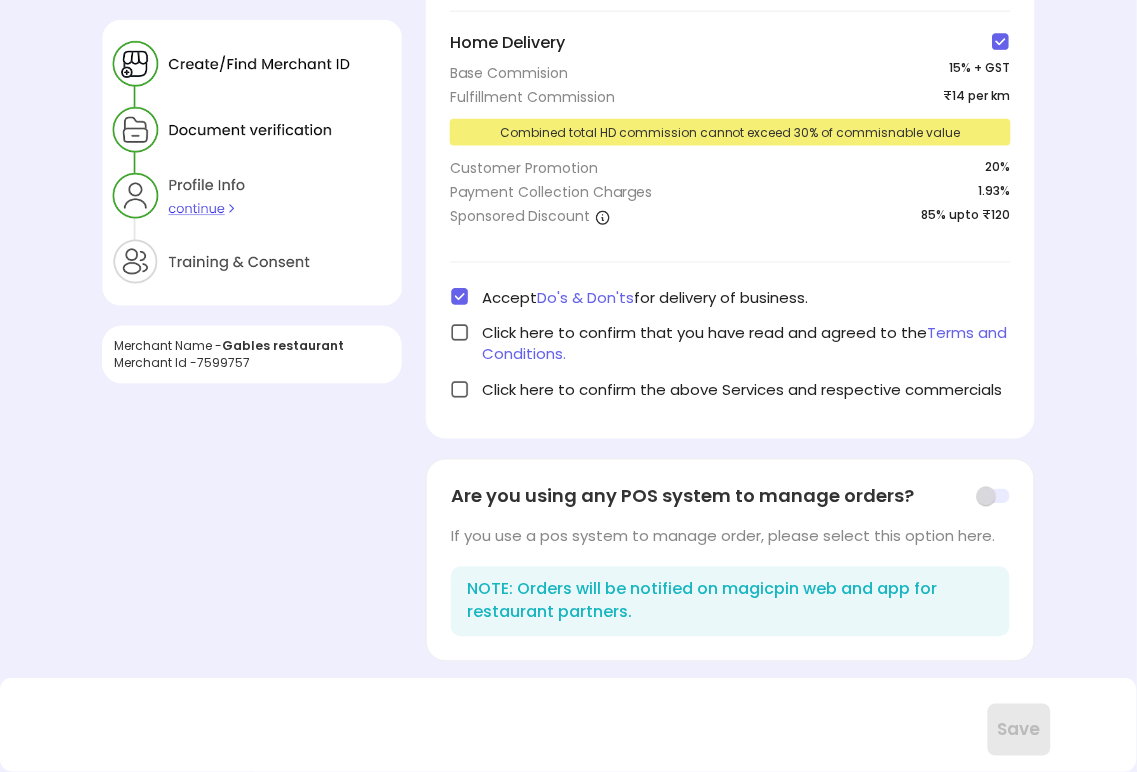 click at bounding box center [460, 333] 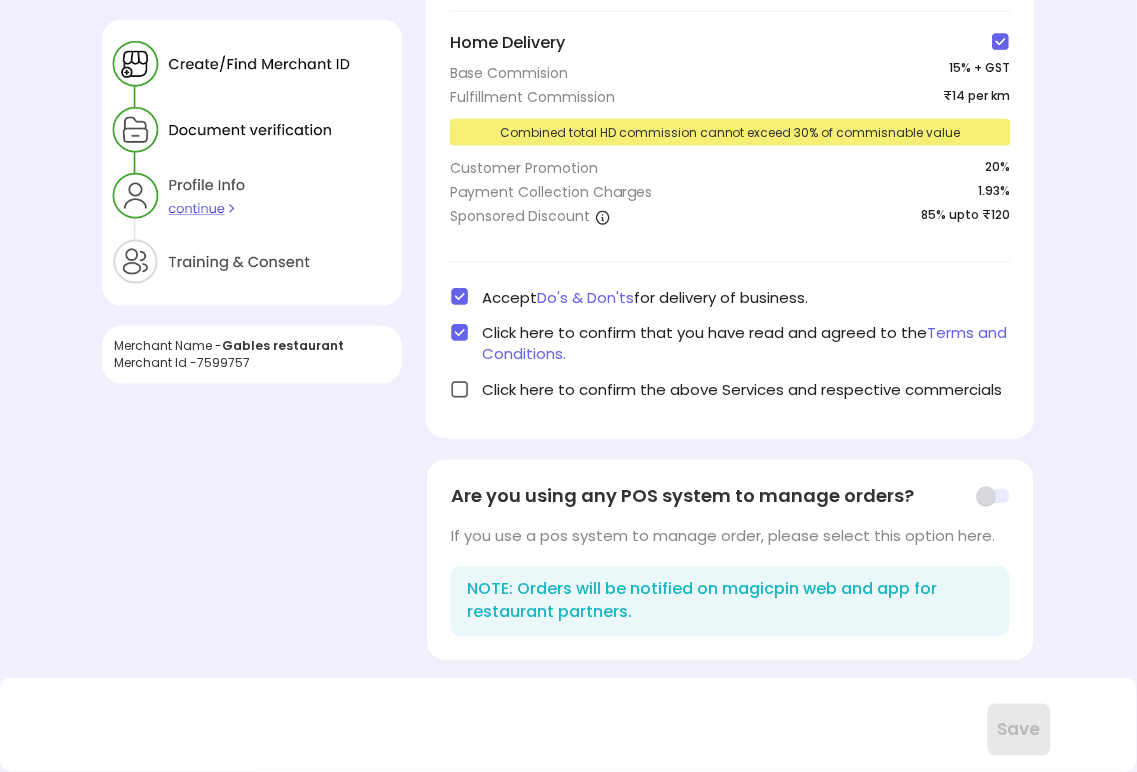 click at bounding box center [460, 390] 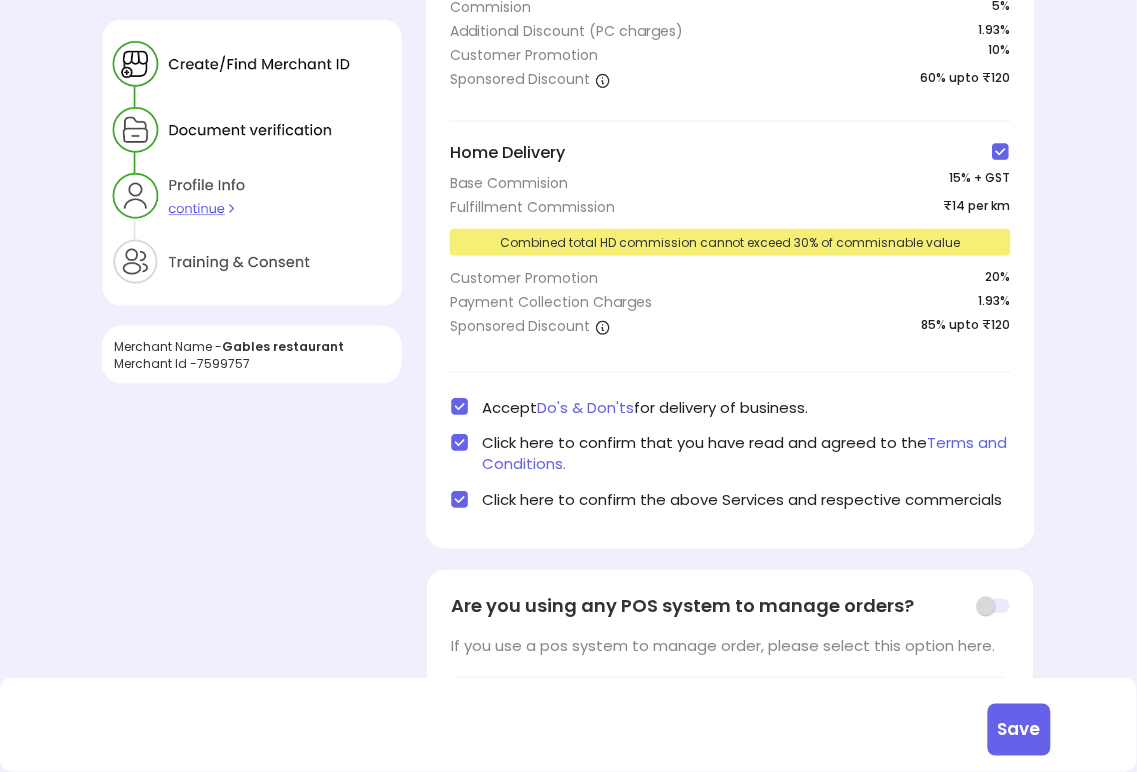 scroll, scrollTop: 416, scrollLeft: 0, axis: vertical 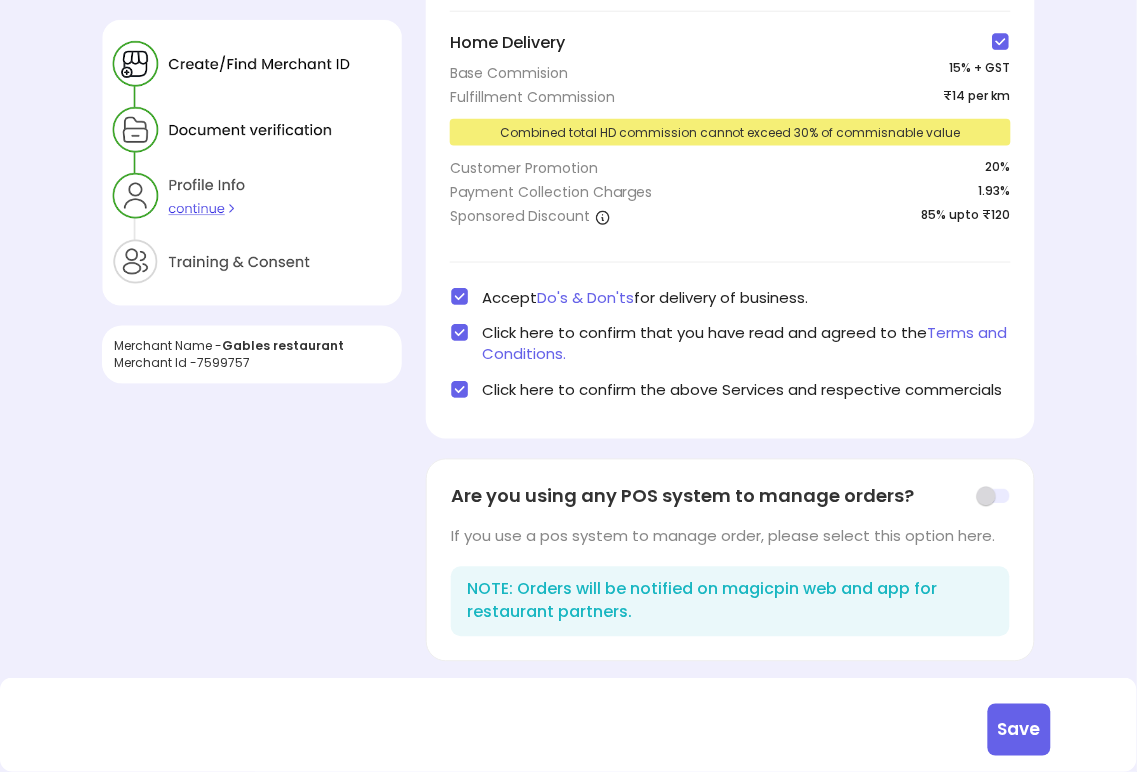 click on "Save" at bounding box center [1019, 730] 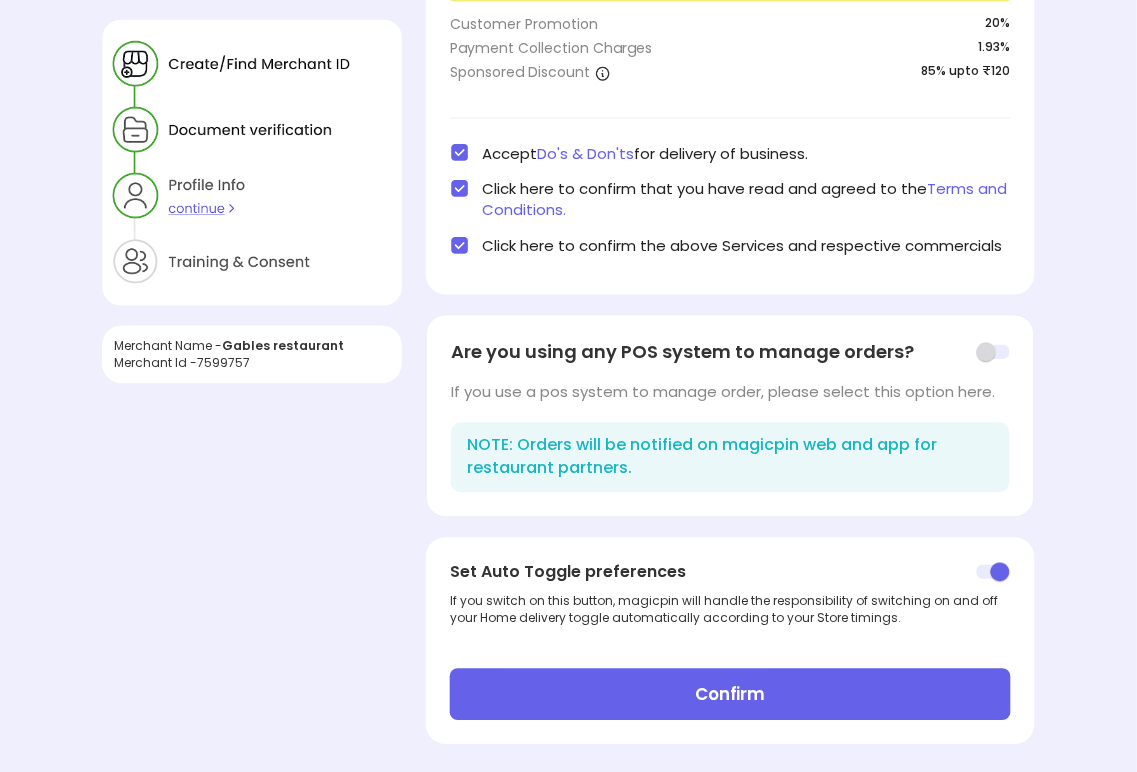 scroll, scrollTop: 573, scrollLeft: 0, axis: vertical 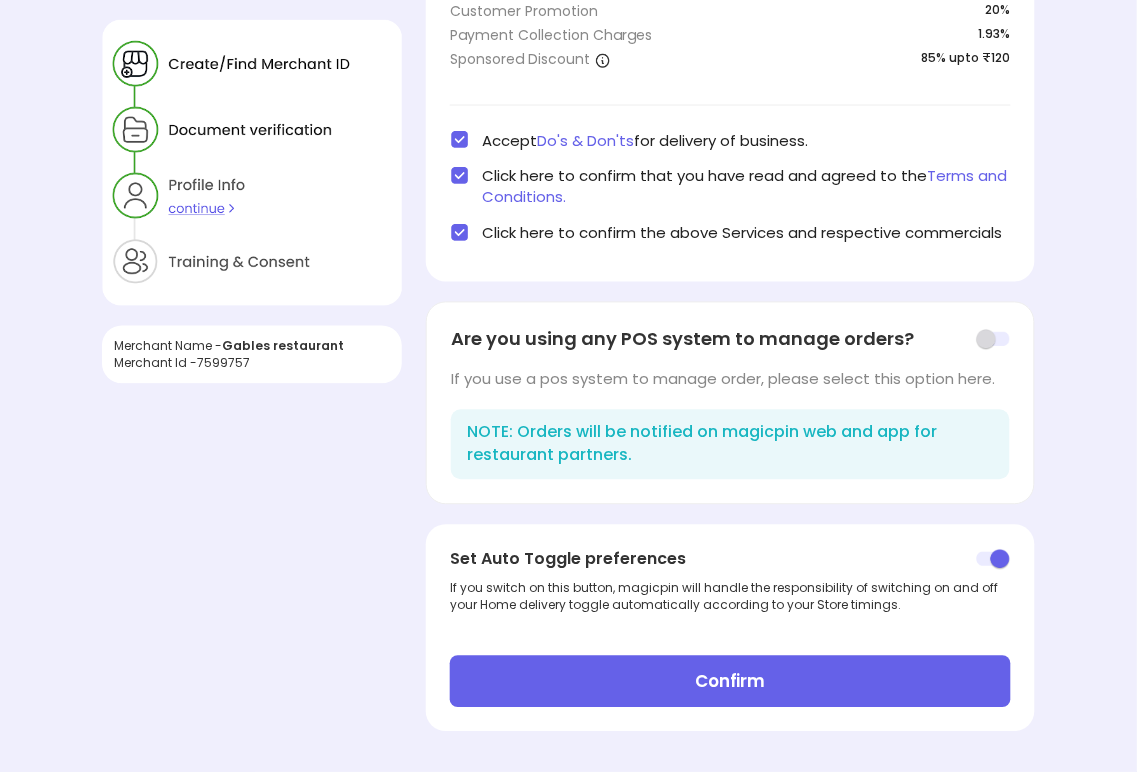 click on "Confirm" at bounding box center [730, 682] 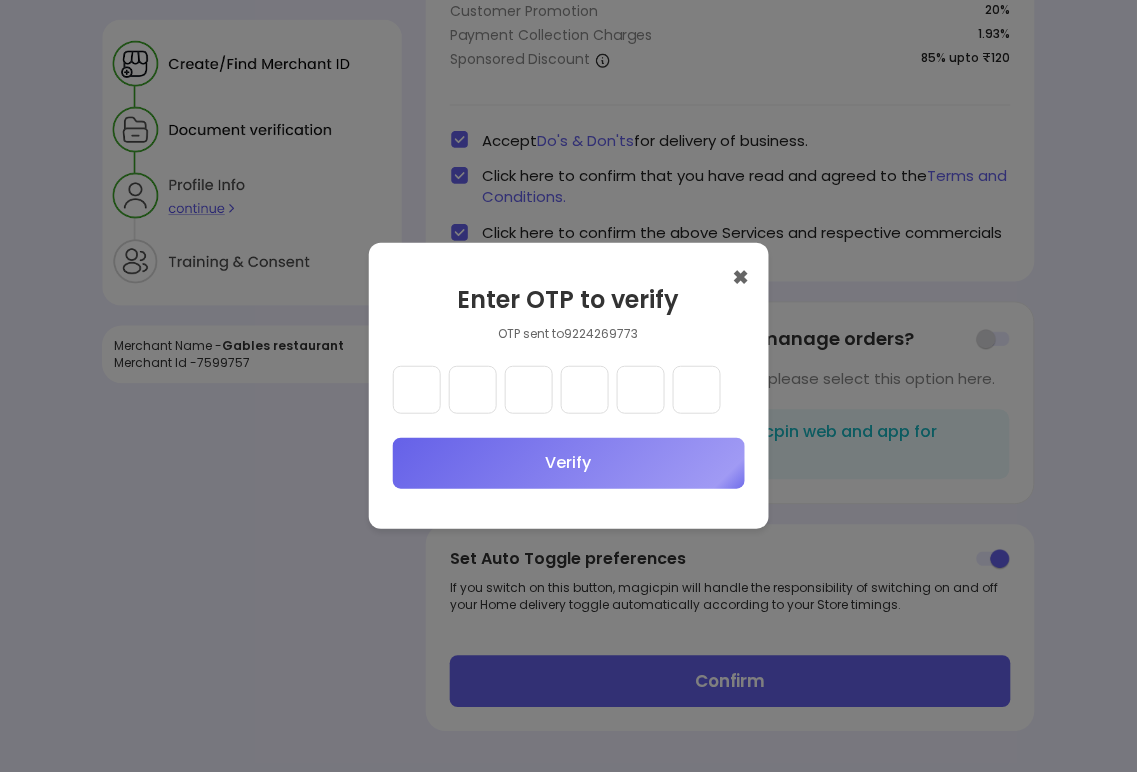 click at bounding box center (417, 390) 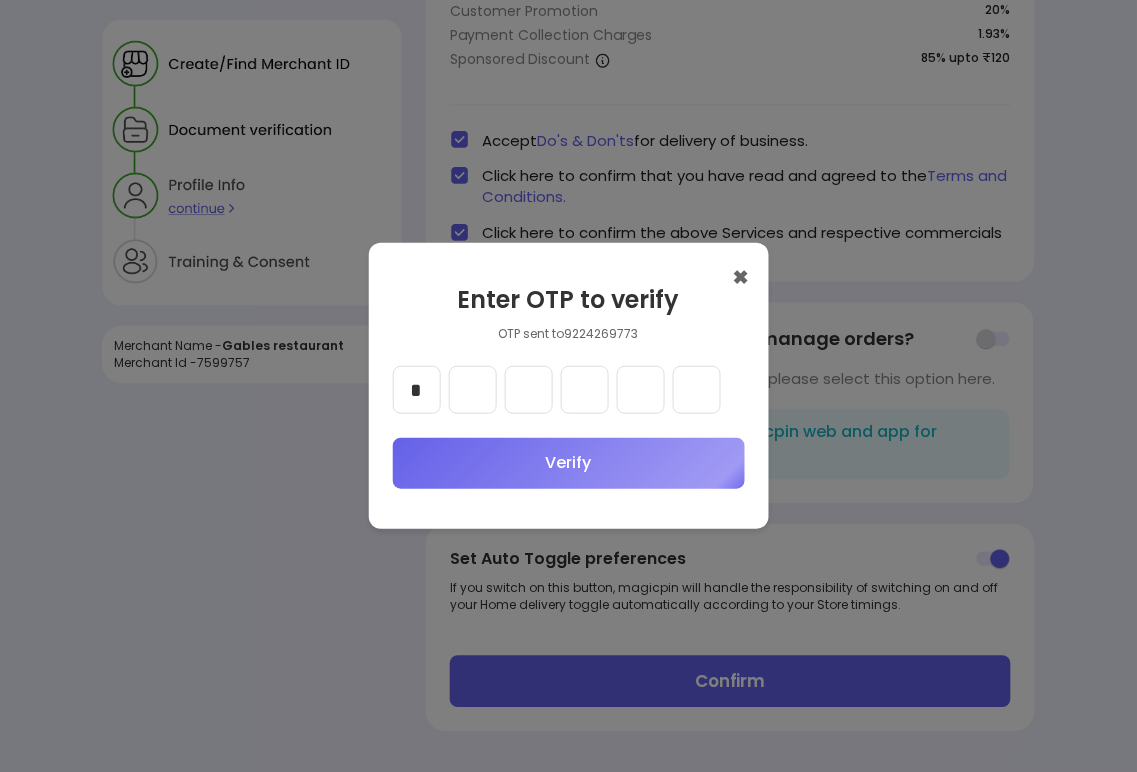 type on "*" 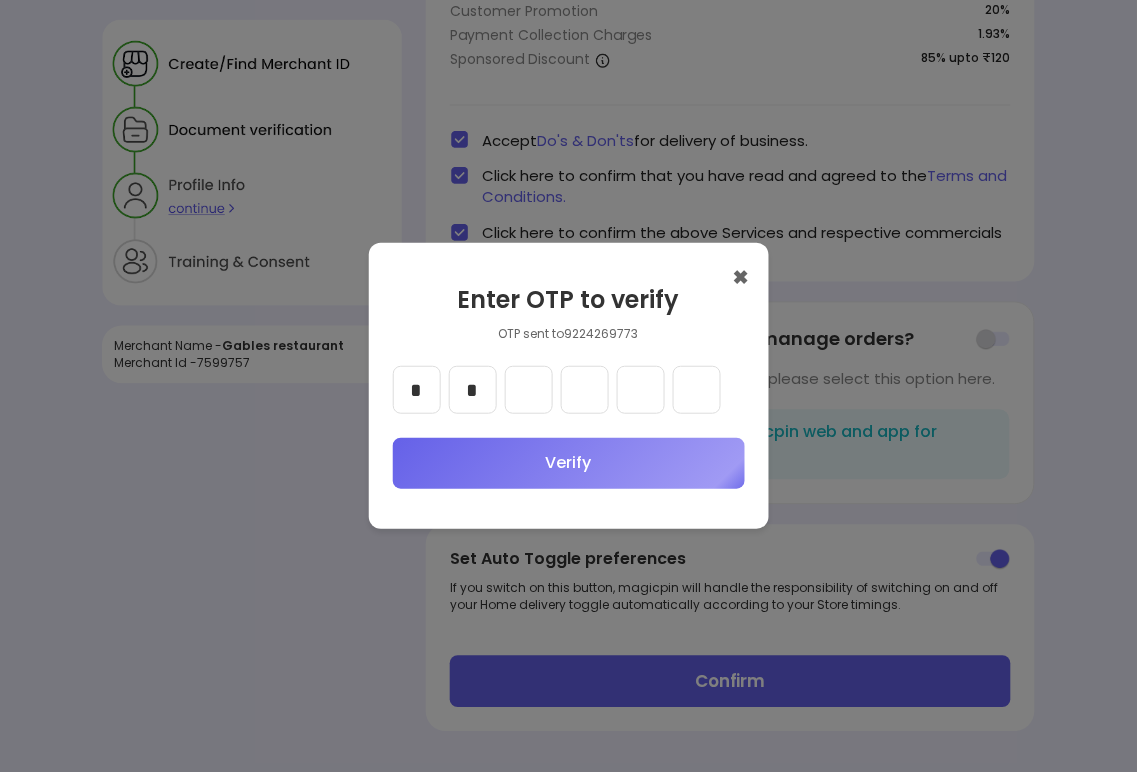 type on "*" 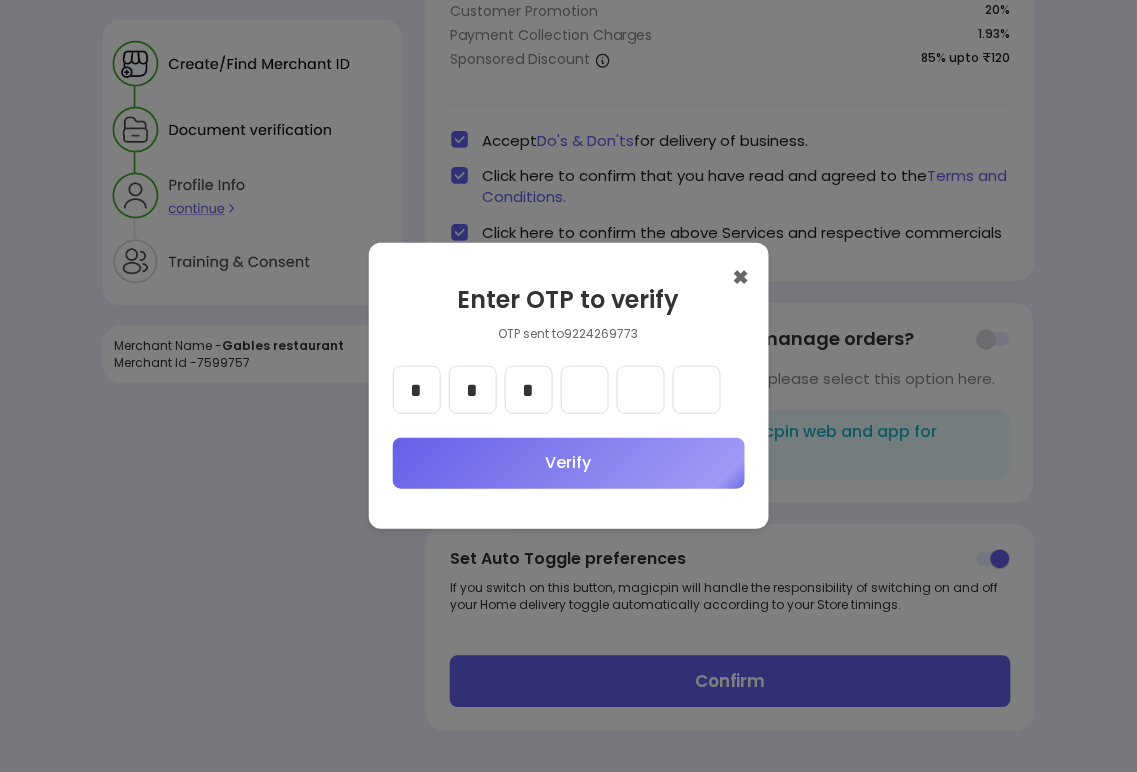 type on "*" 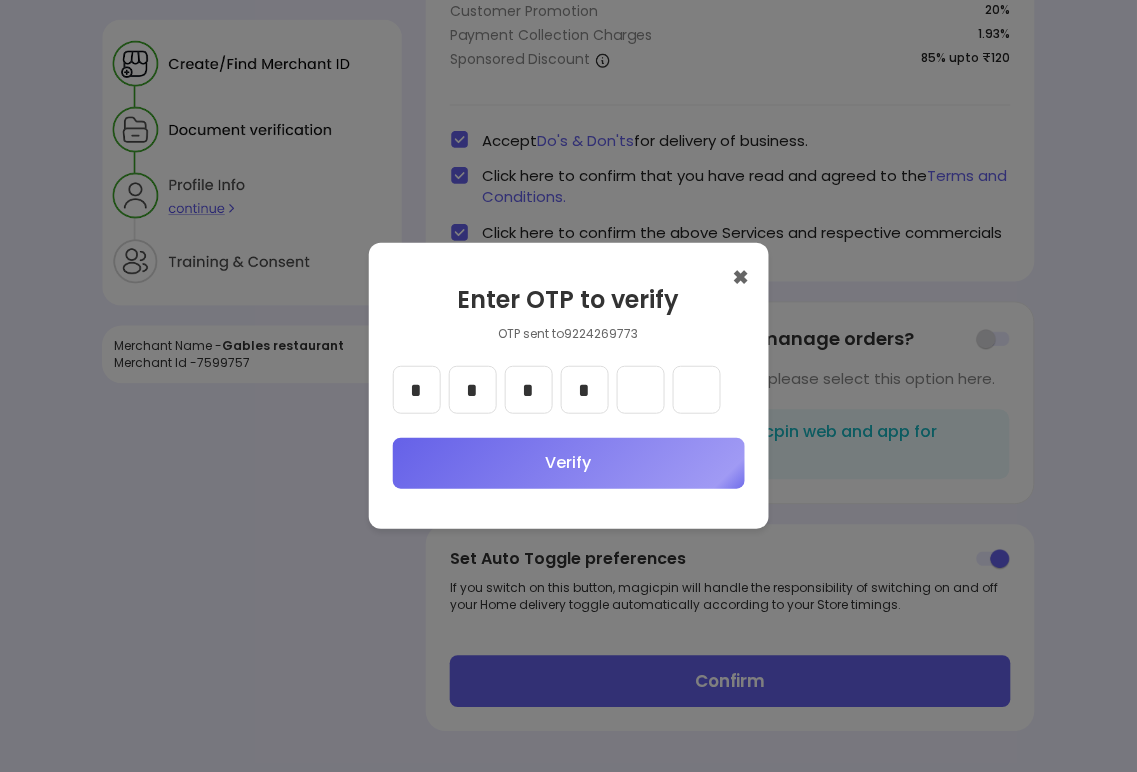 type on "*" 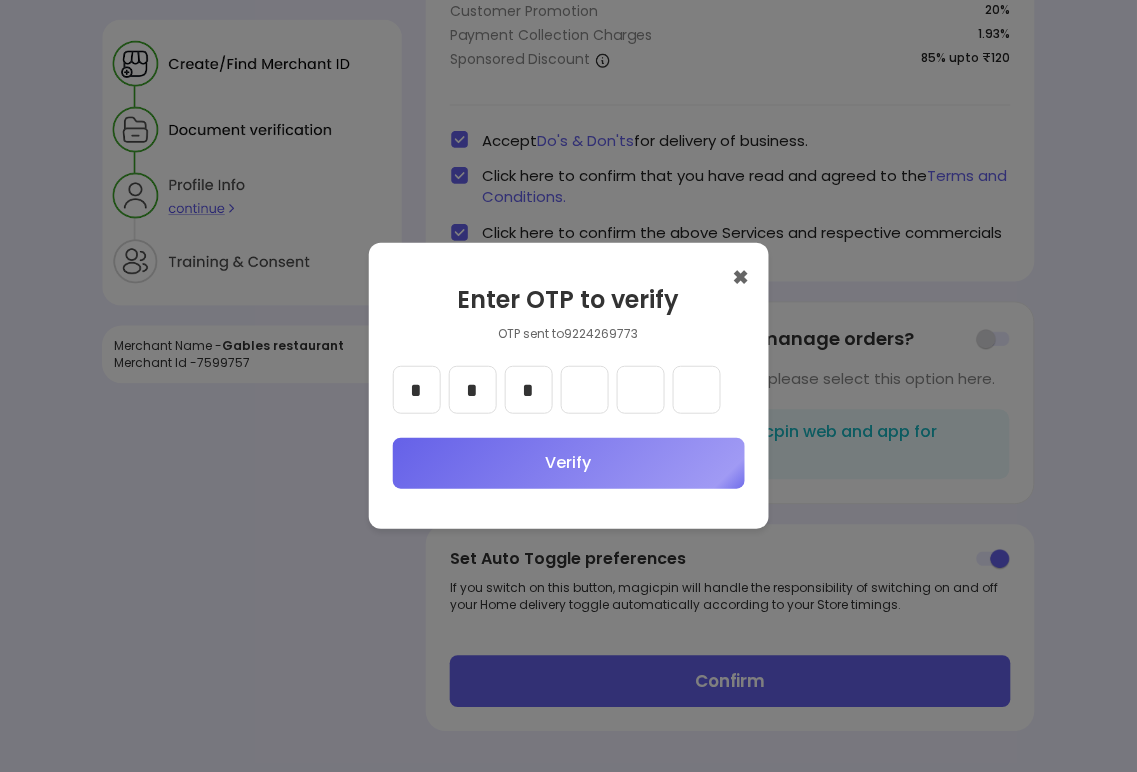 type on "*" 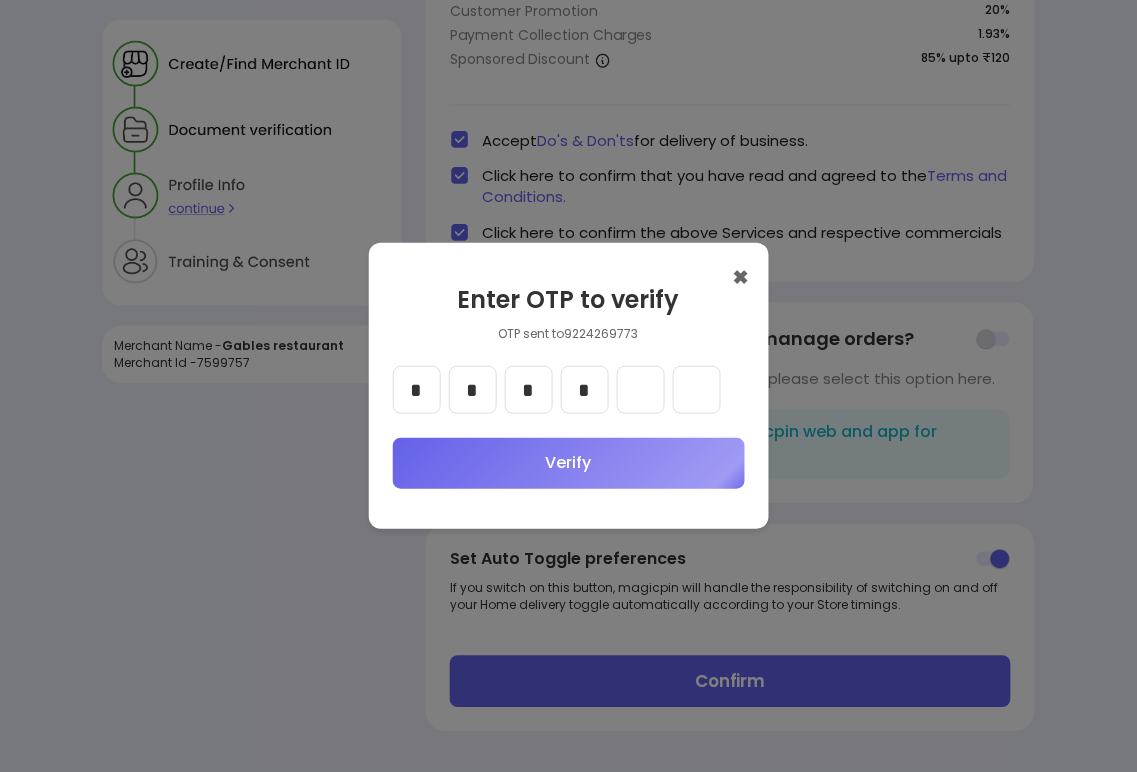type on "*" 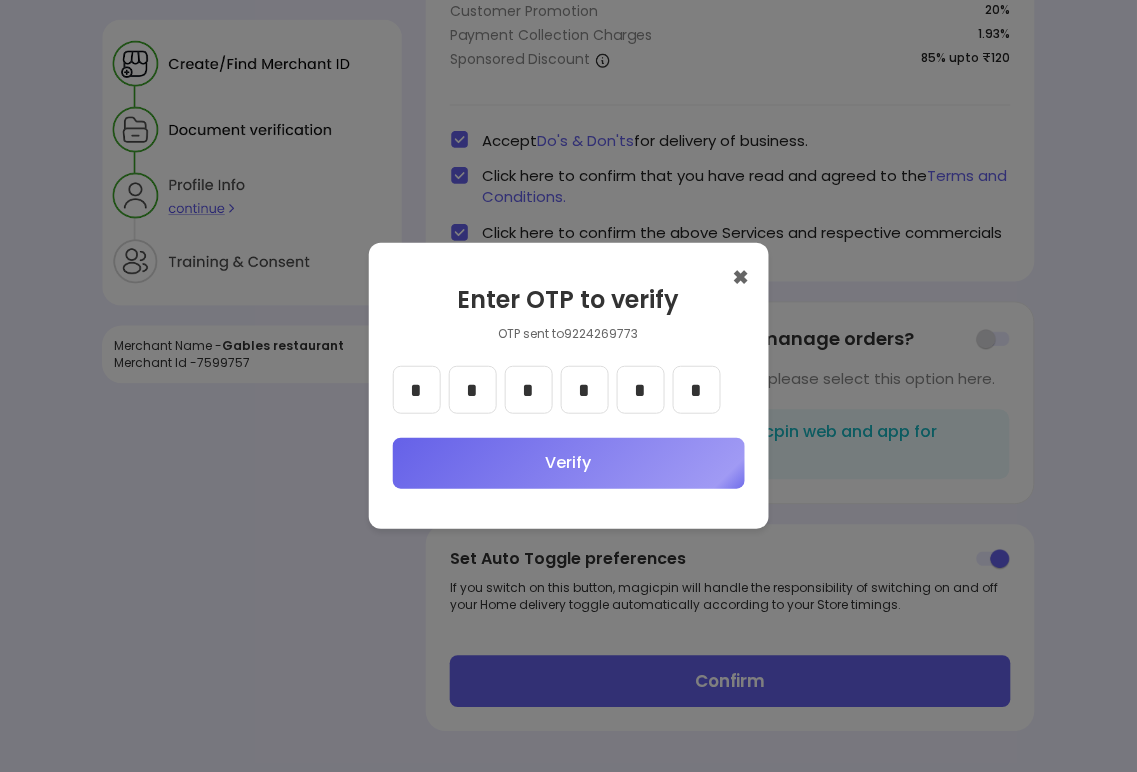type on "*" 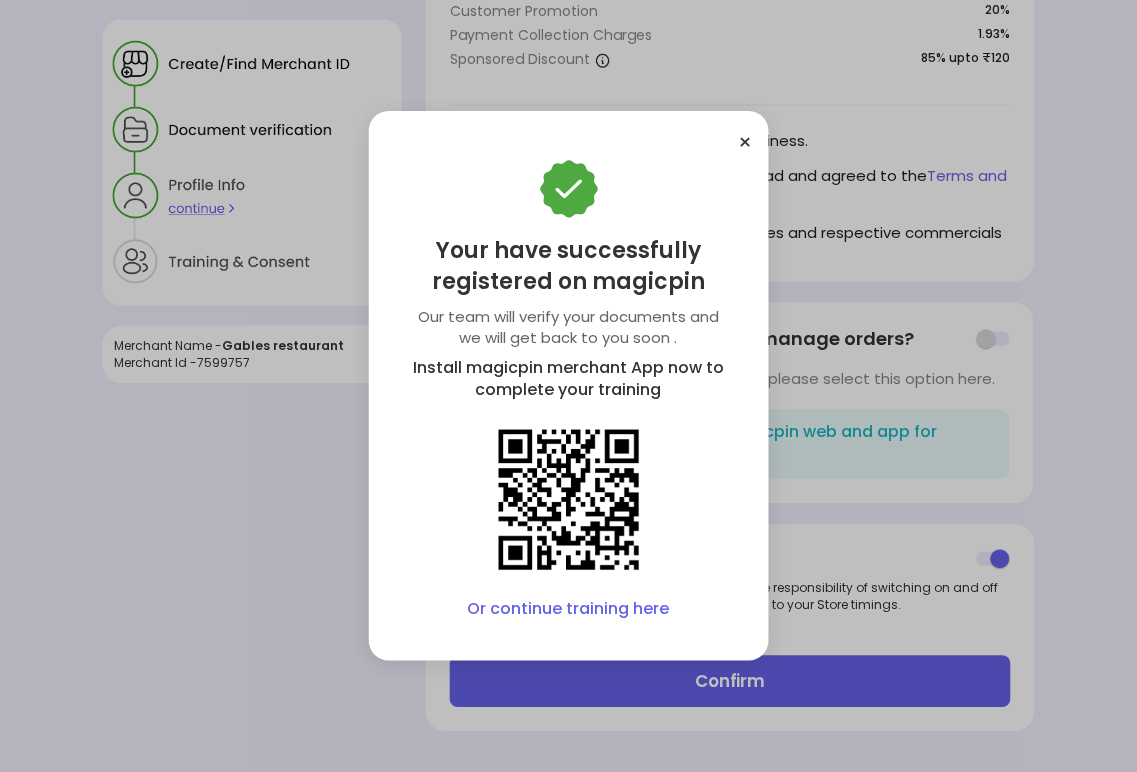 click on "×" at bounding box center [746, 142] 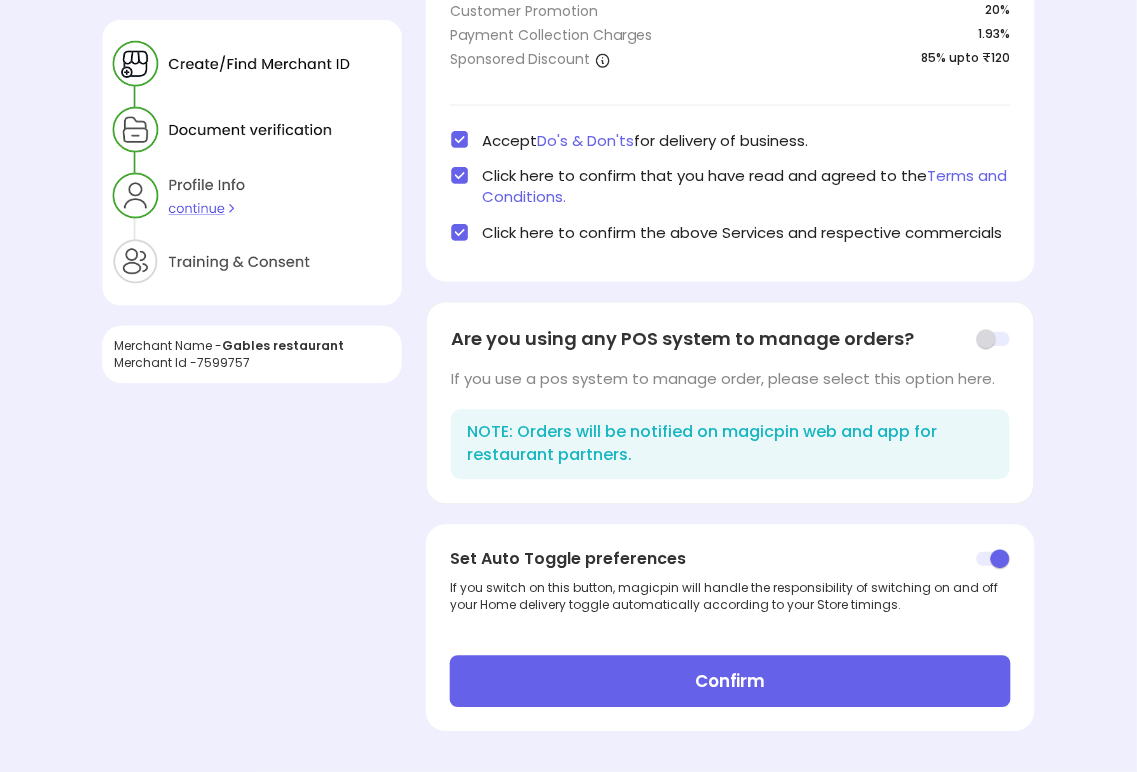 click on "Confirm" at bounding box center [730, 682] 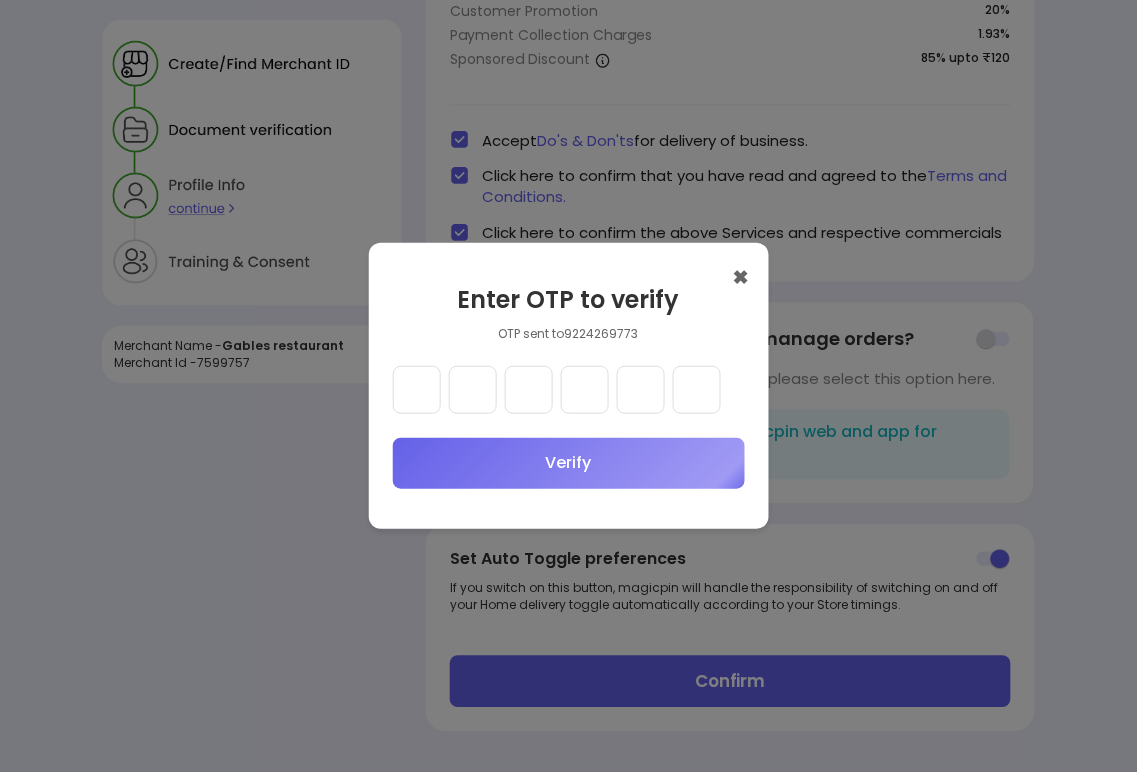 click on "✖" at bounding box center [741, 277] 